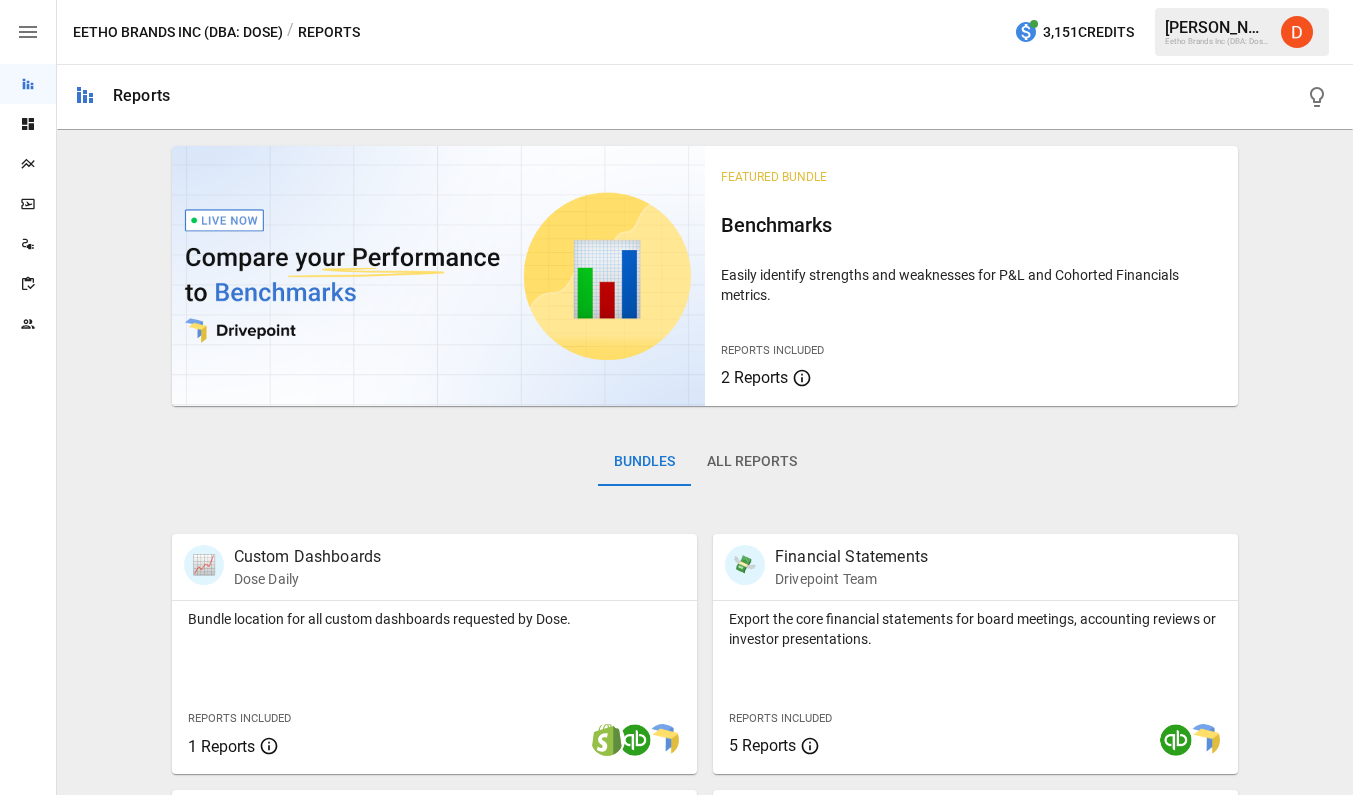 scroll, scrollTop: 0, scrollLeft: 0, axis: both 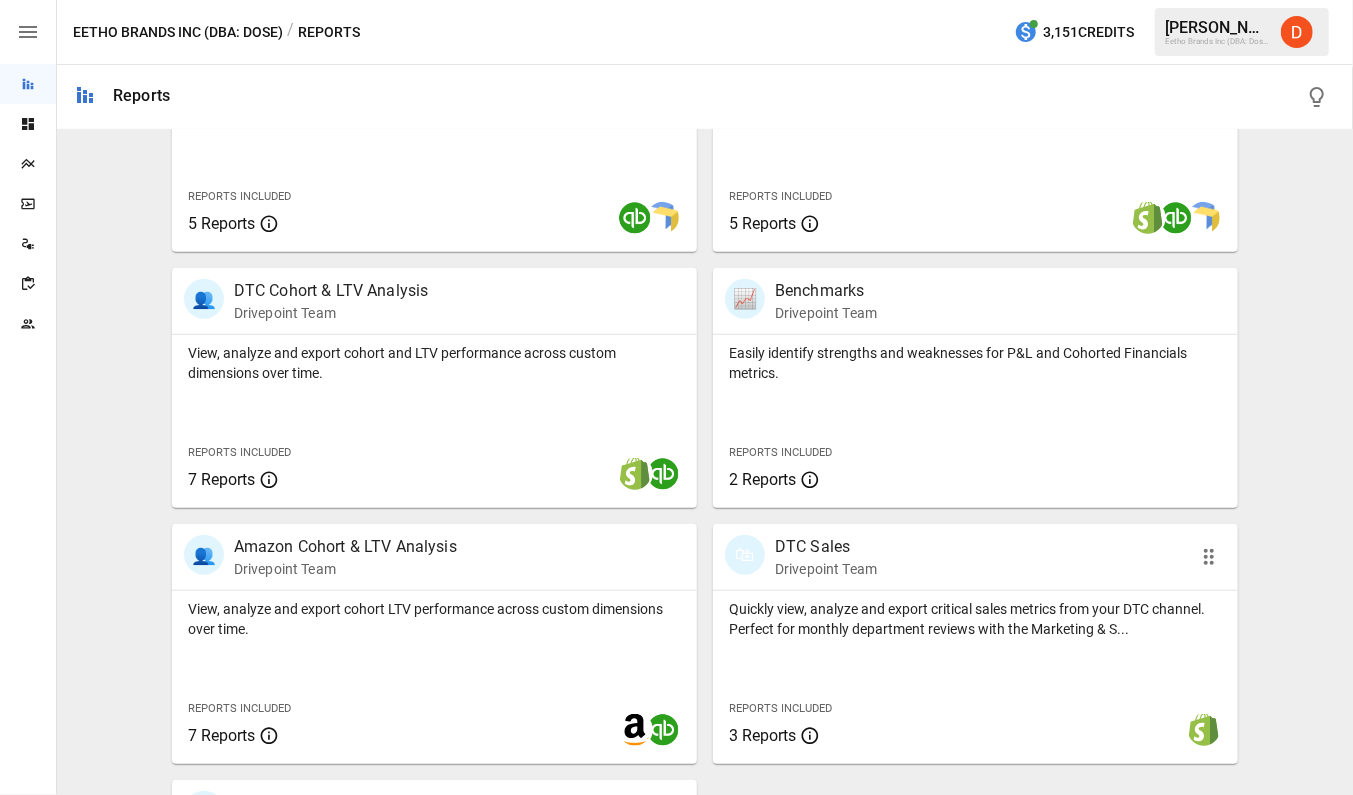 click on "DTC Sales" at bounding box center [826, 547] 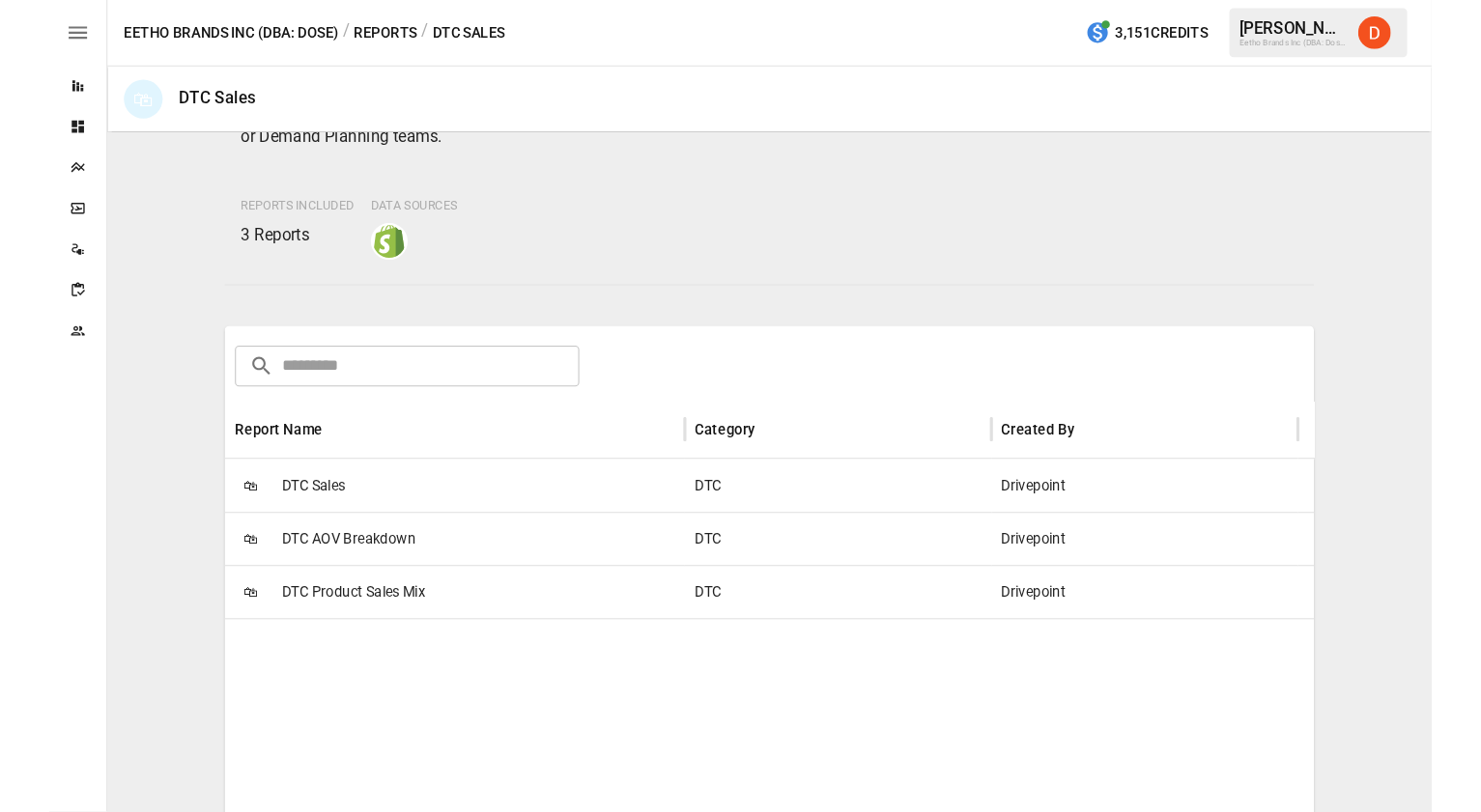 scroll, scrollTop: 138, scrollLeft: 0, axis: vertical 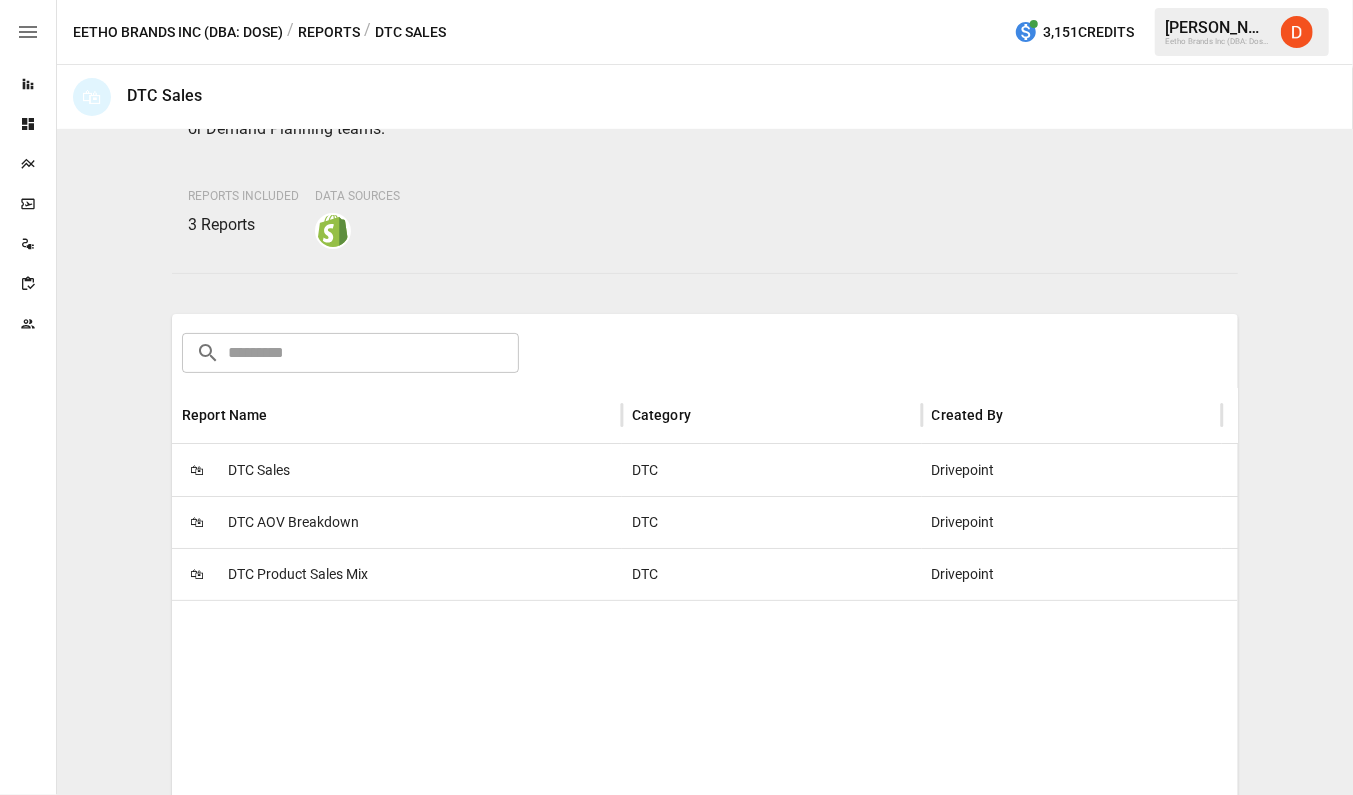 click on "DTC Sales" at bounding box center [259, 470] 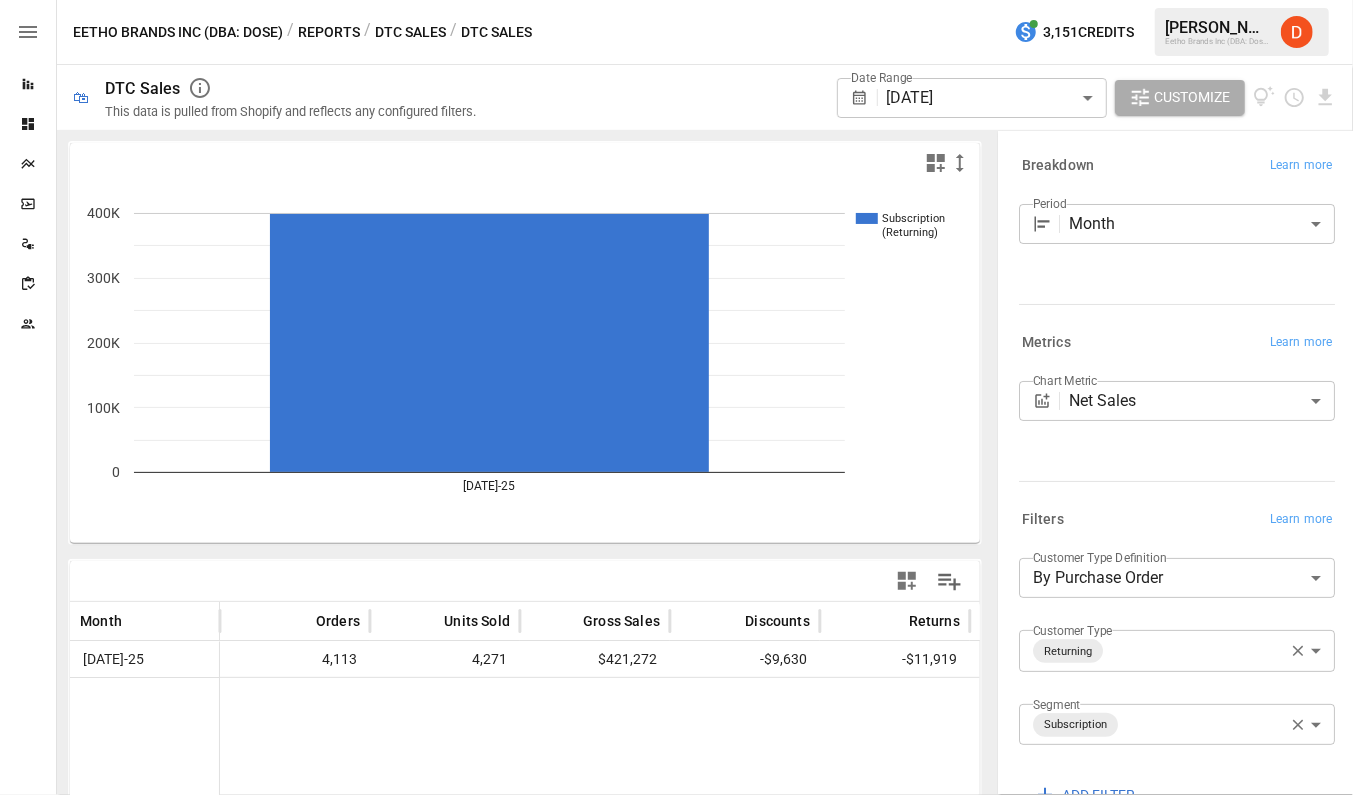 click on "**********" at bounding box center [676, 0] 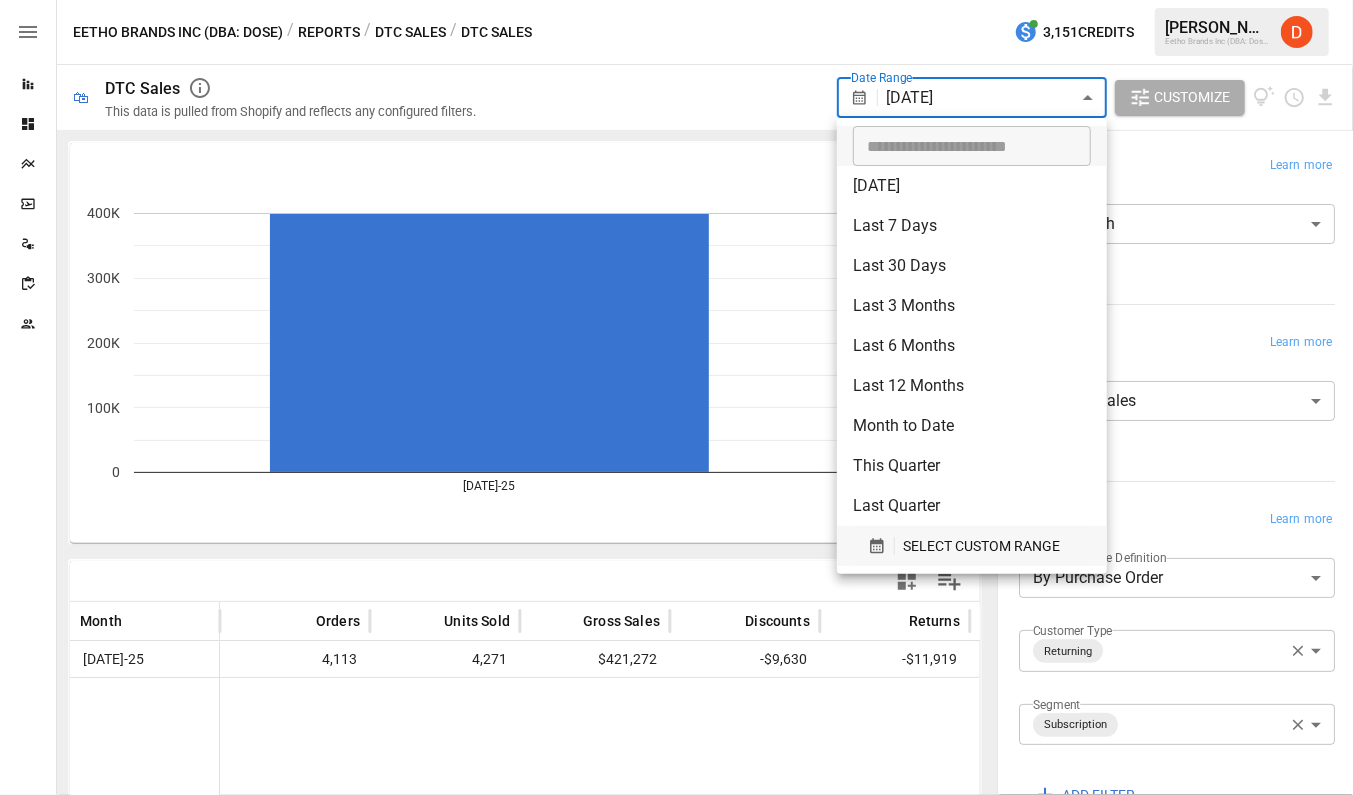 click 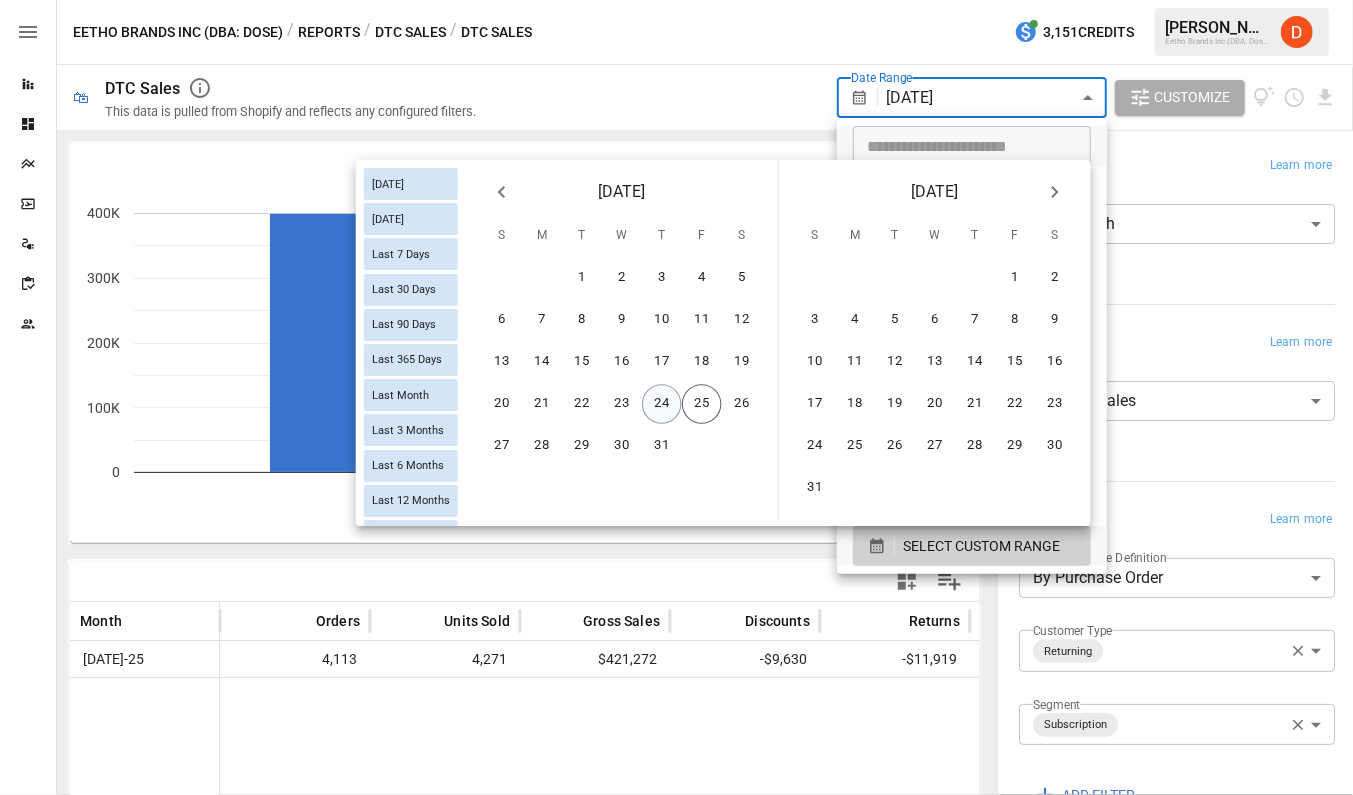 click on "24" at bounding box center [662, 404] 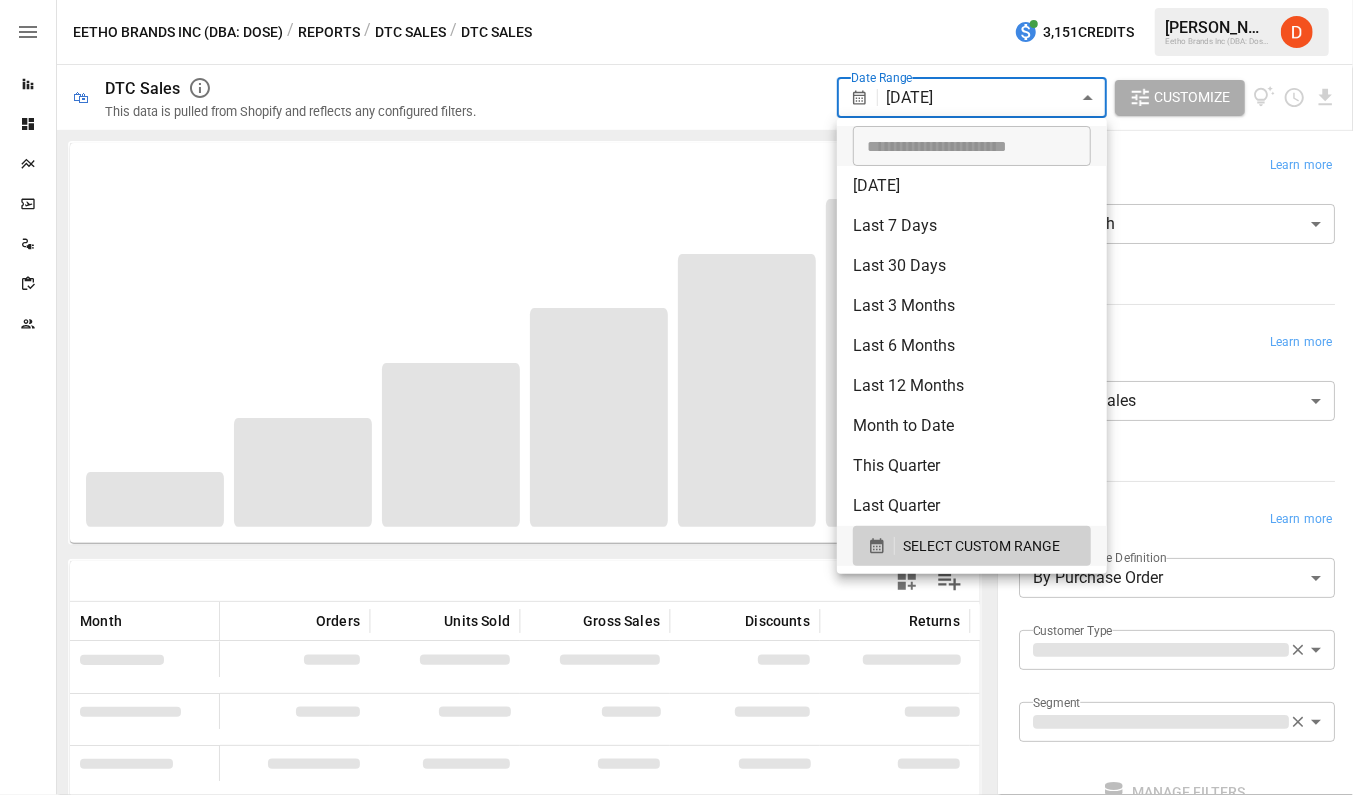 click at bounding box center (676, 397) 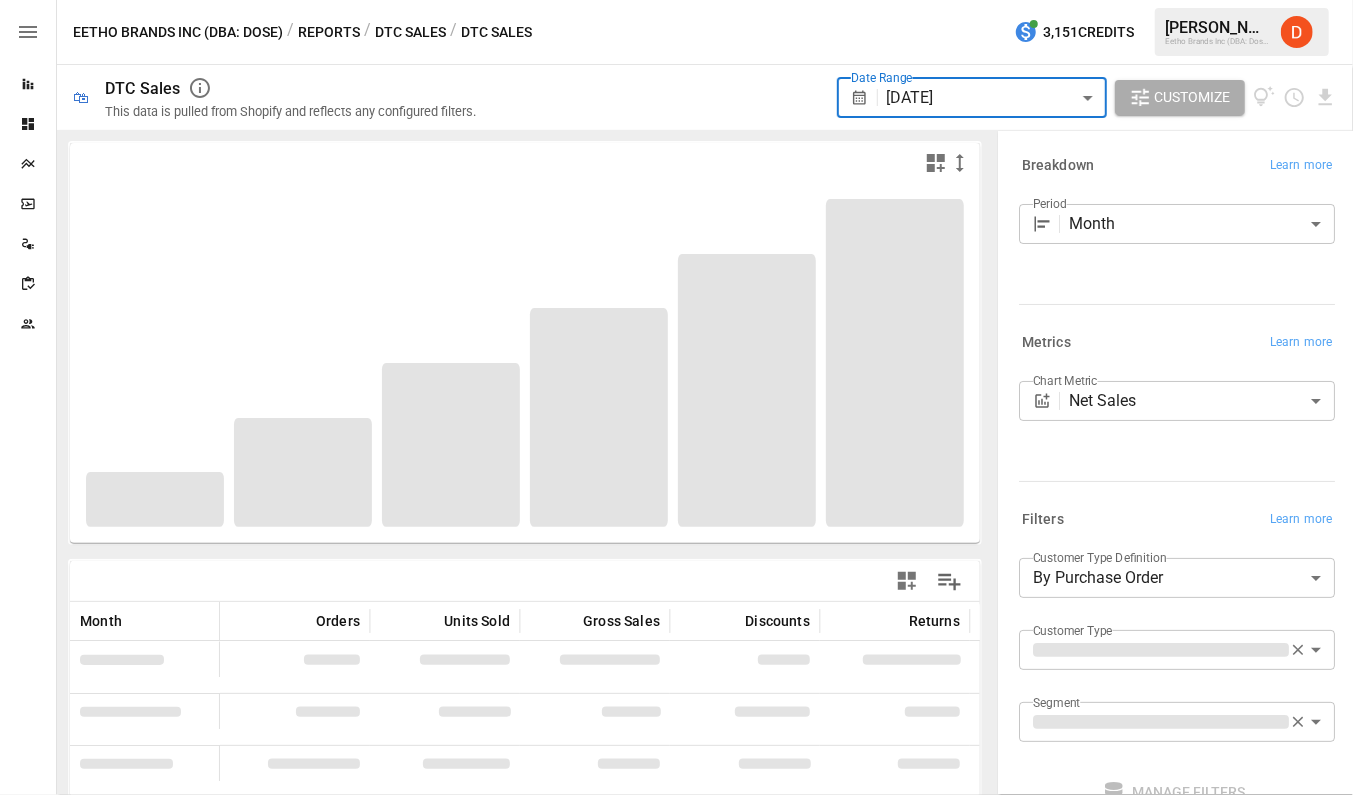 click on "**********" at bounding box center [676, 0] 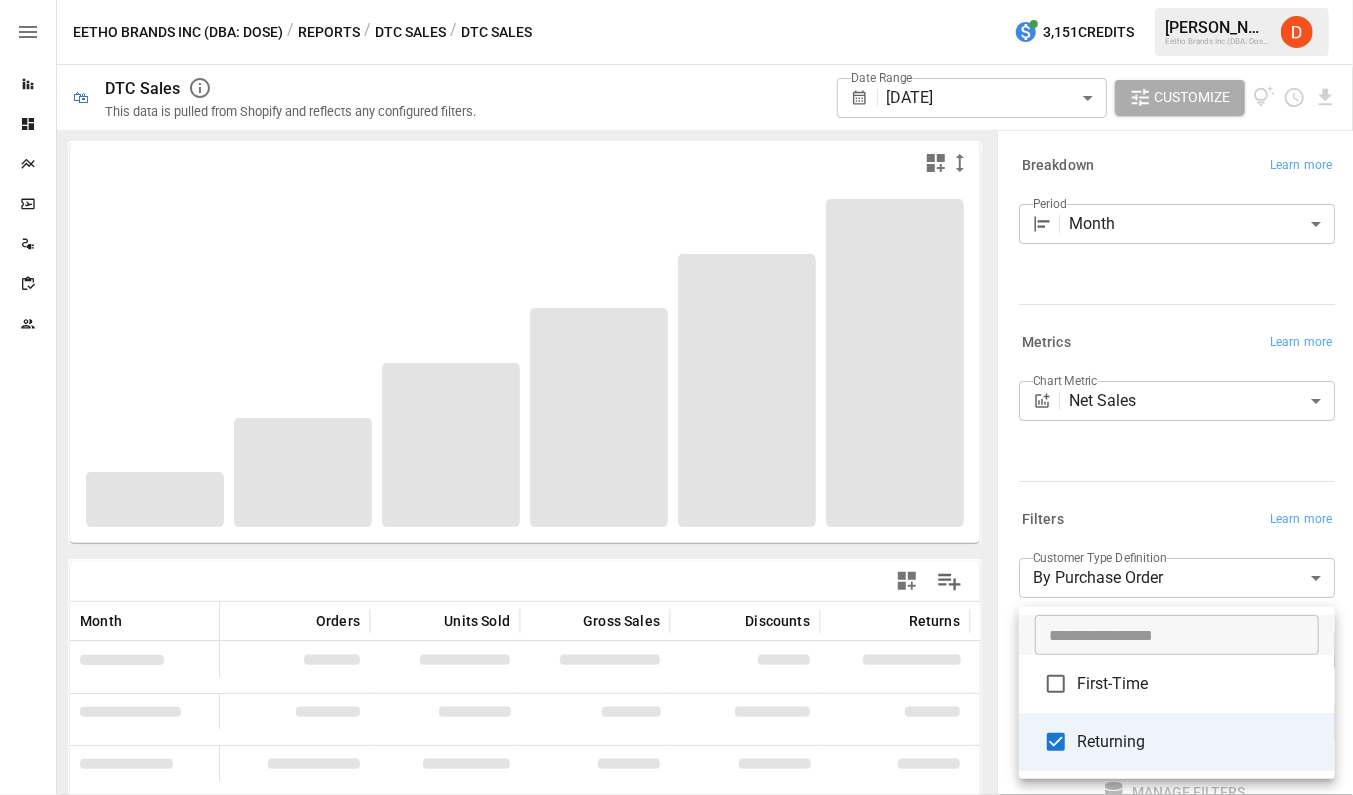 click at bounding box center [676, 397] 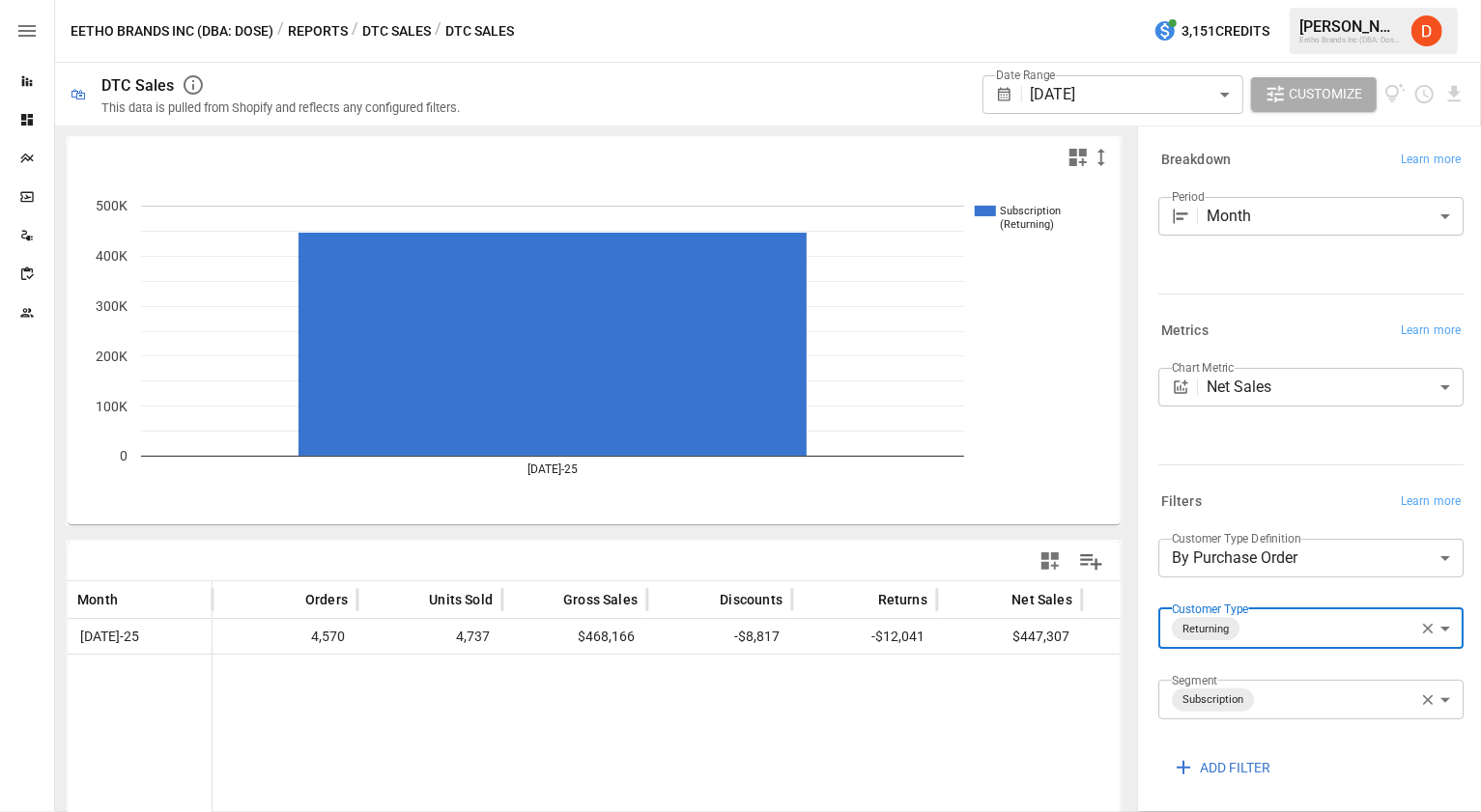click on "**********" at bounding box center (740, 0) 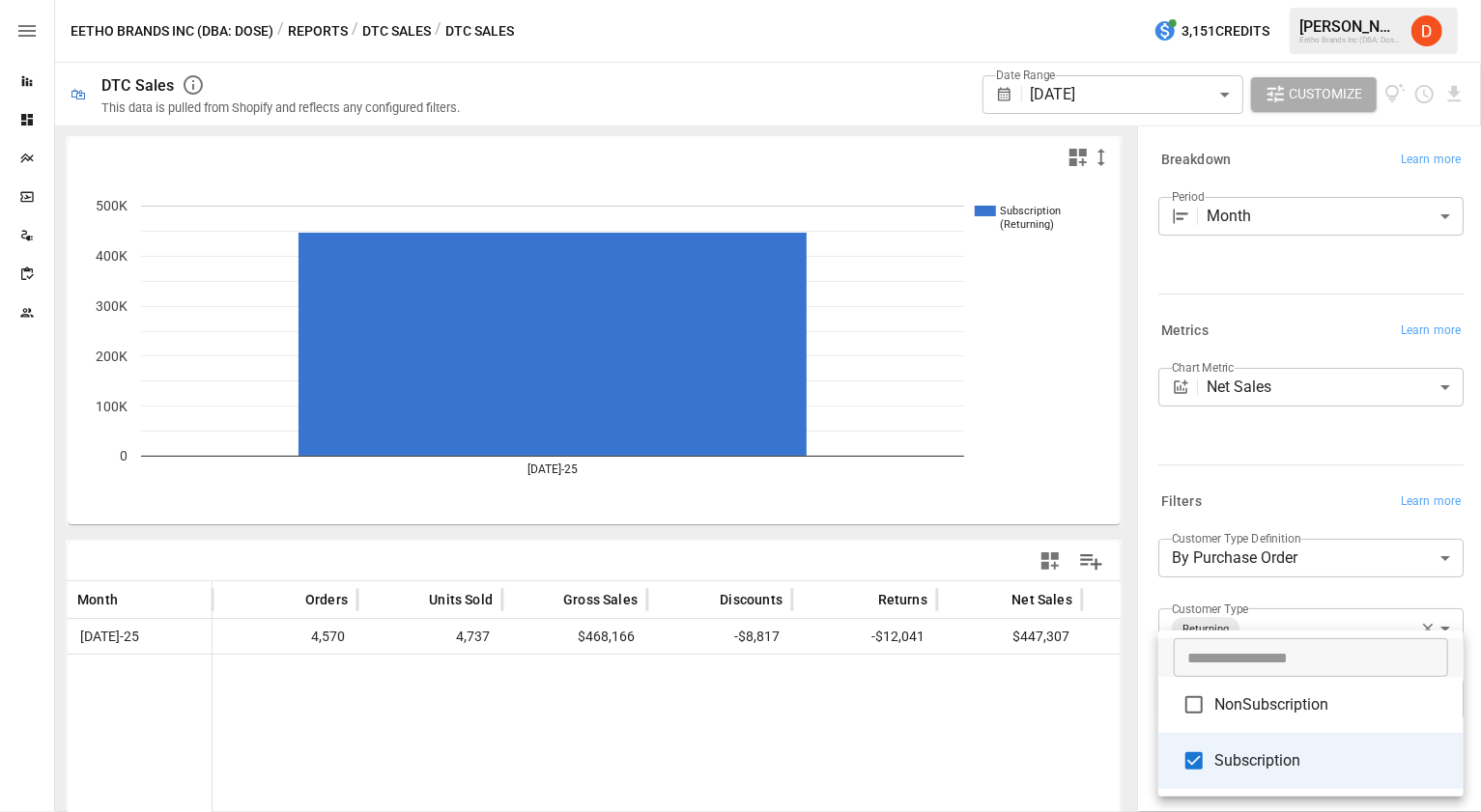 click on "NonSubscription" at bounding box center (1331, 705) 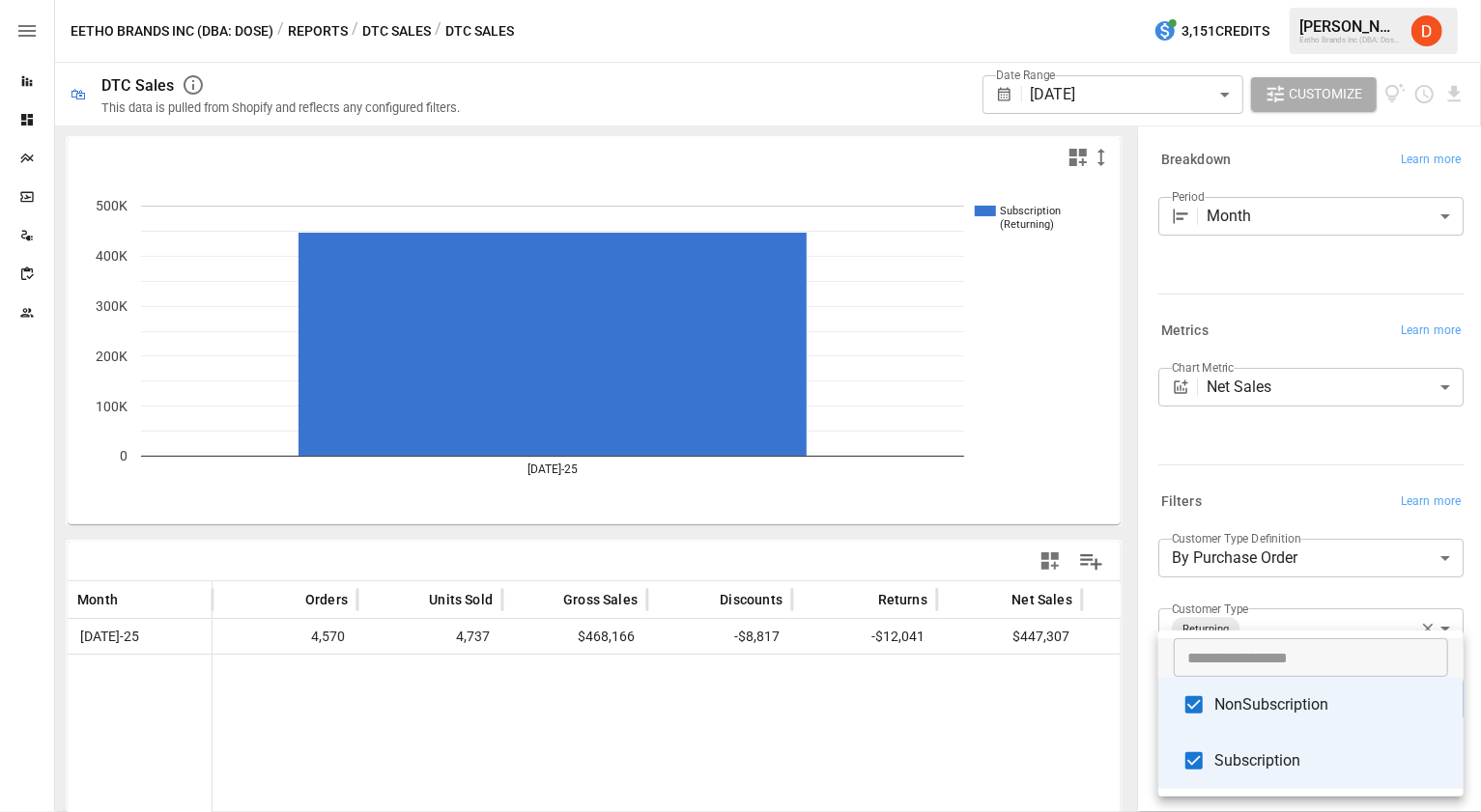 click on "Subscription" at bounding box center (1331, 761) 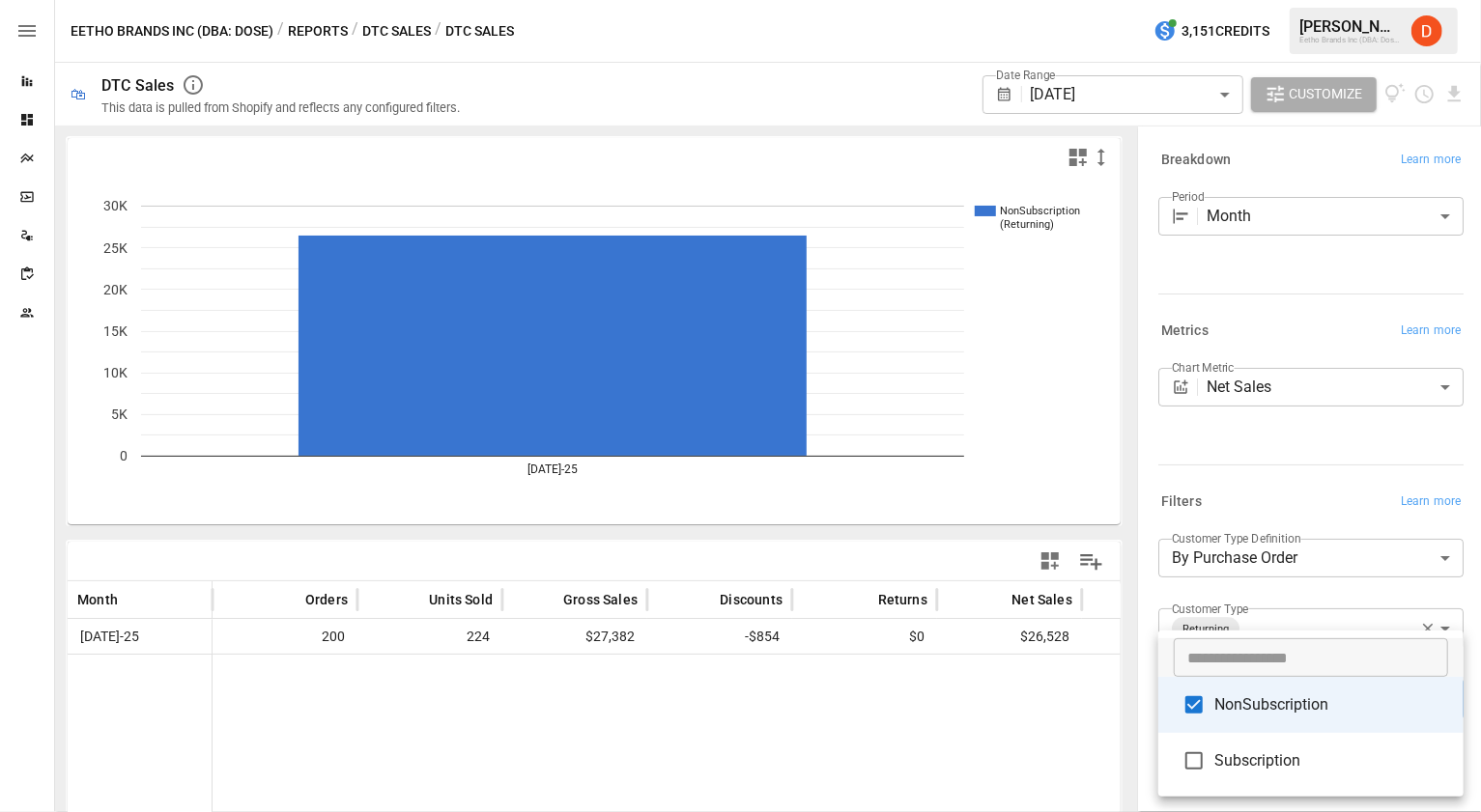 click at bounding box center [740, 406] 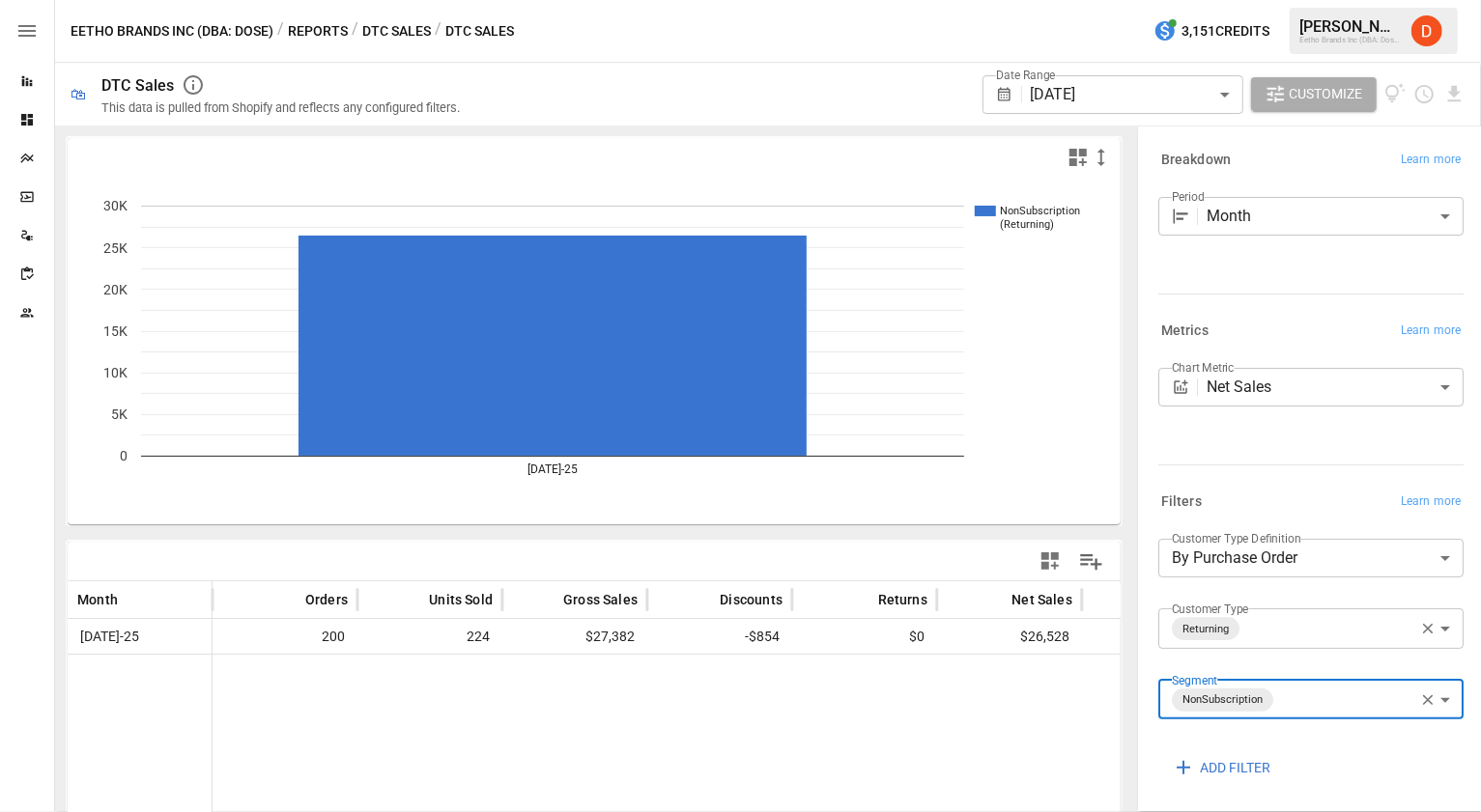 click on "**********" at bounding box center (740, 0) 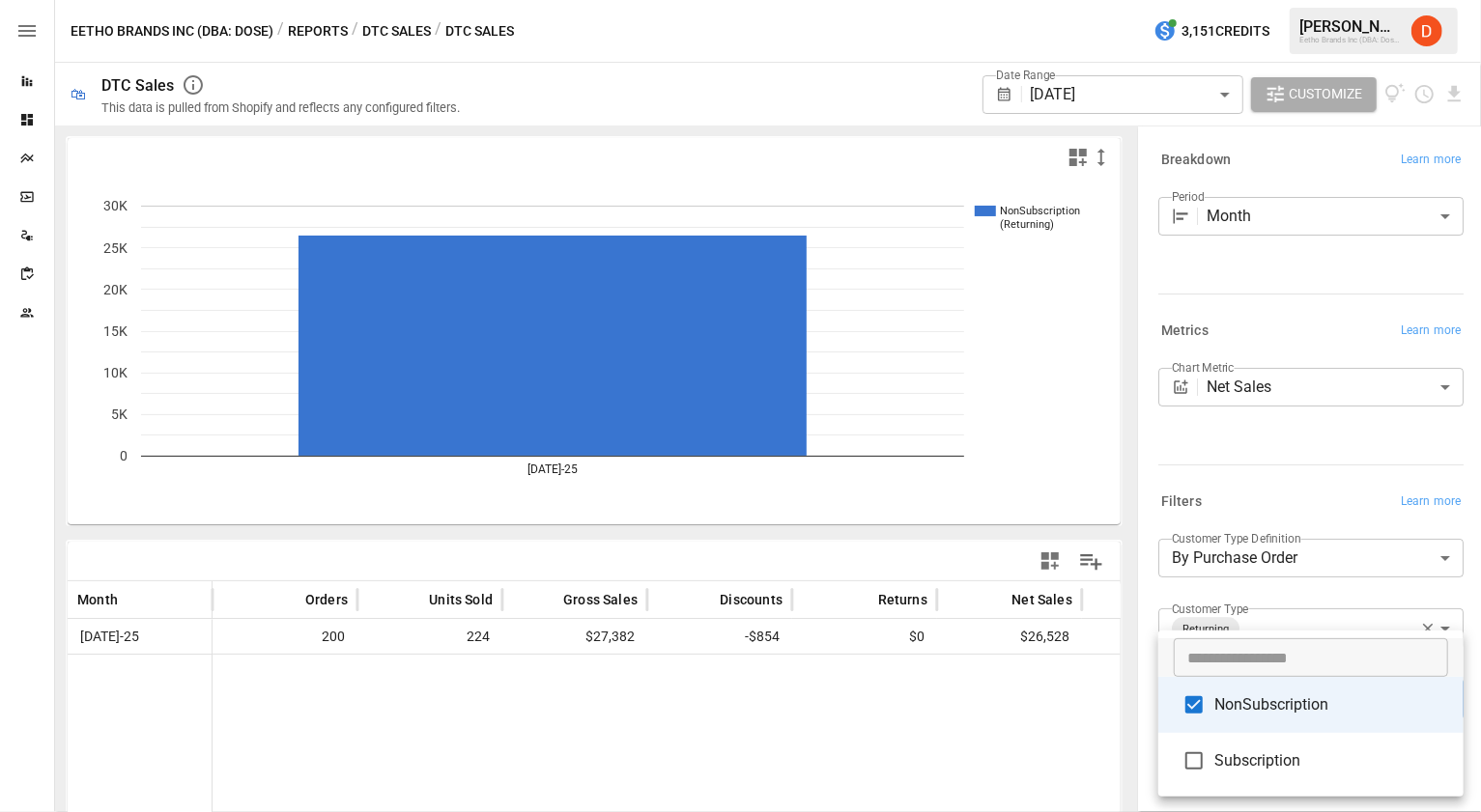 click at bounding box center [740, 406] 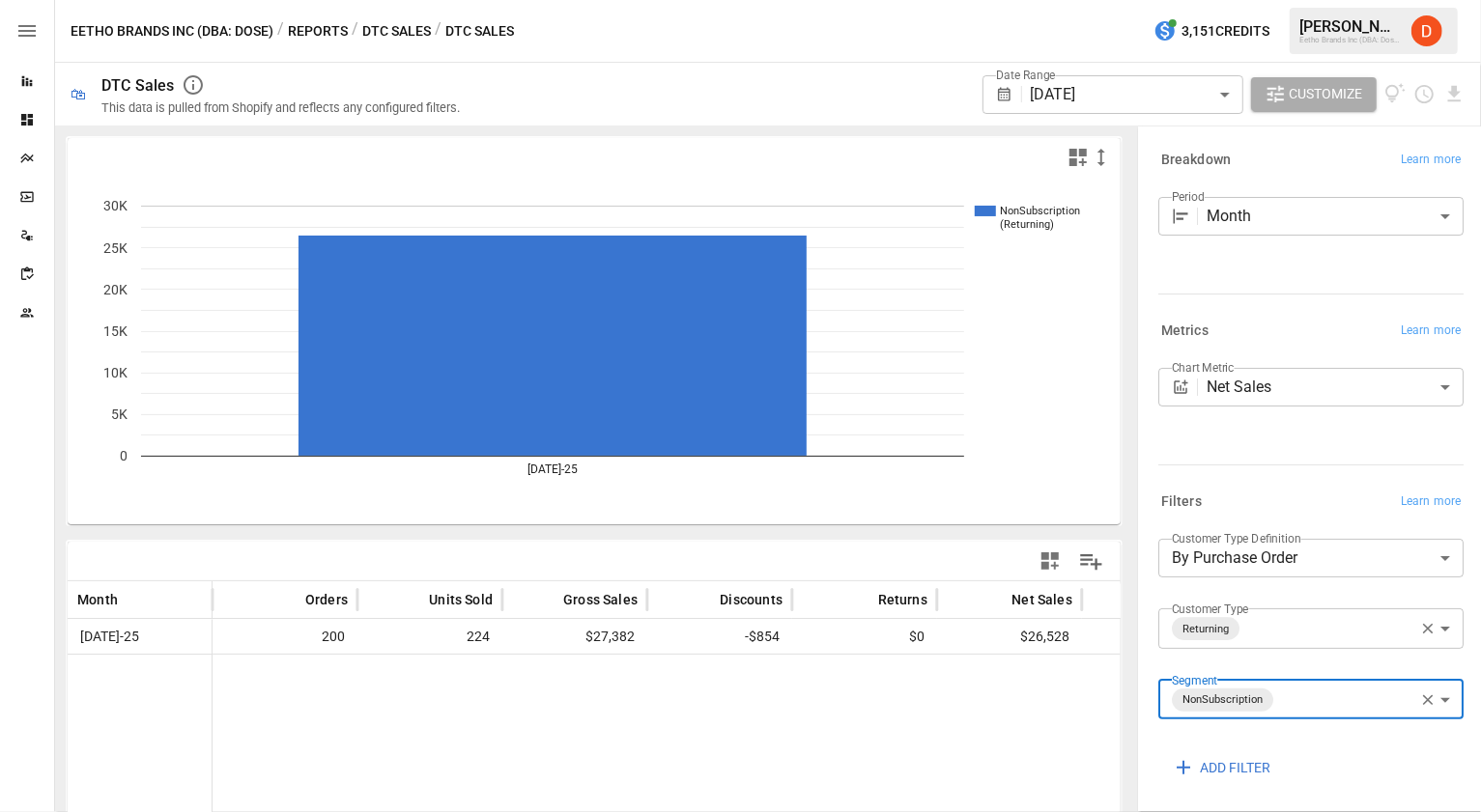 click on "**********" at bounding box center [740, 0] 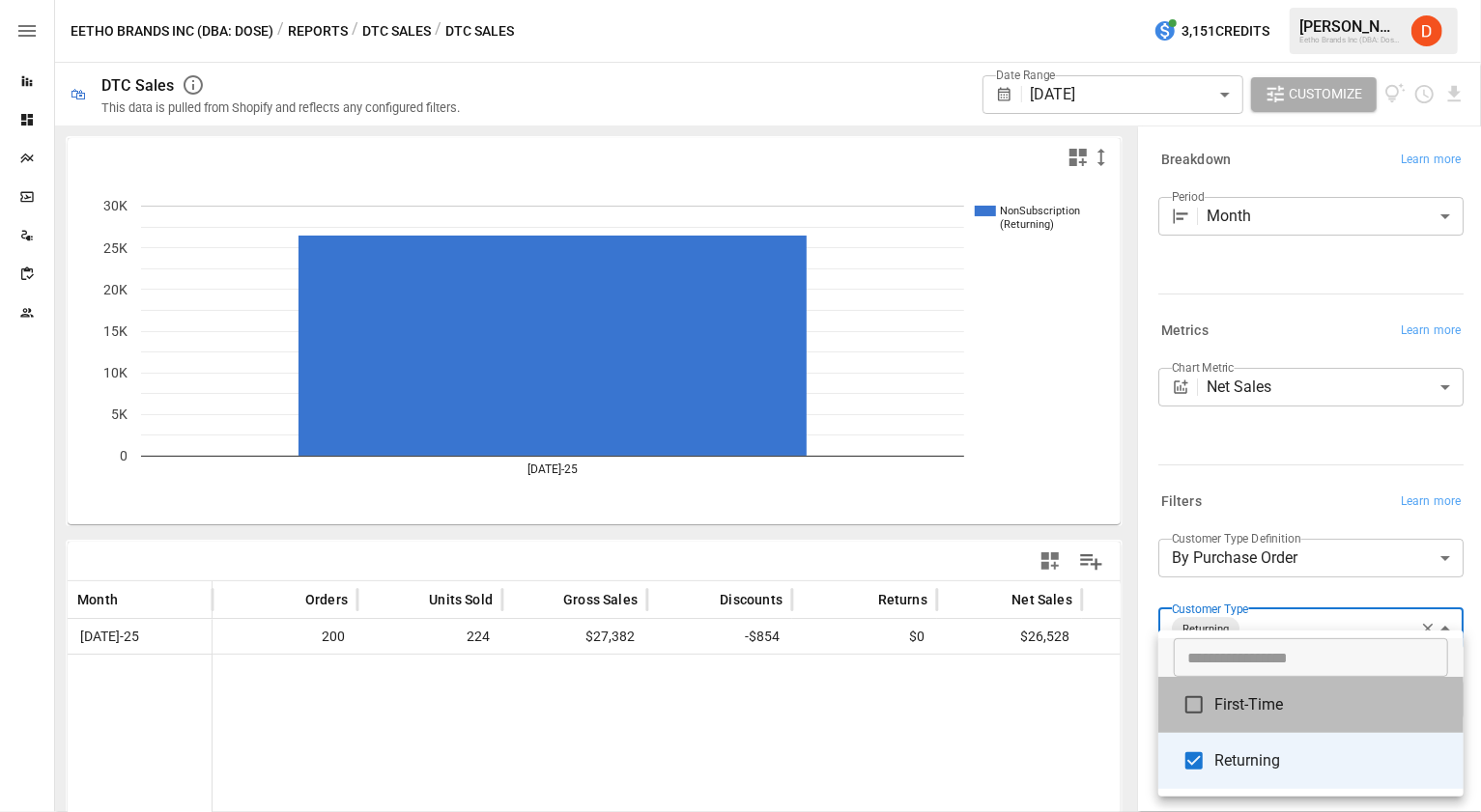 click on "First-Time" at bounding box center (1311, 705) 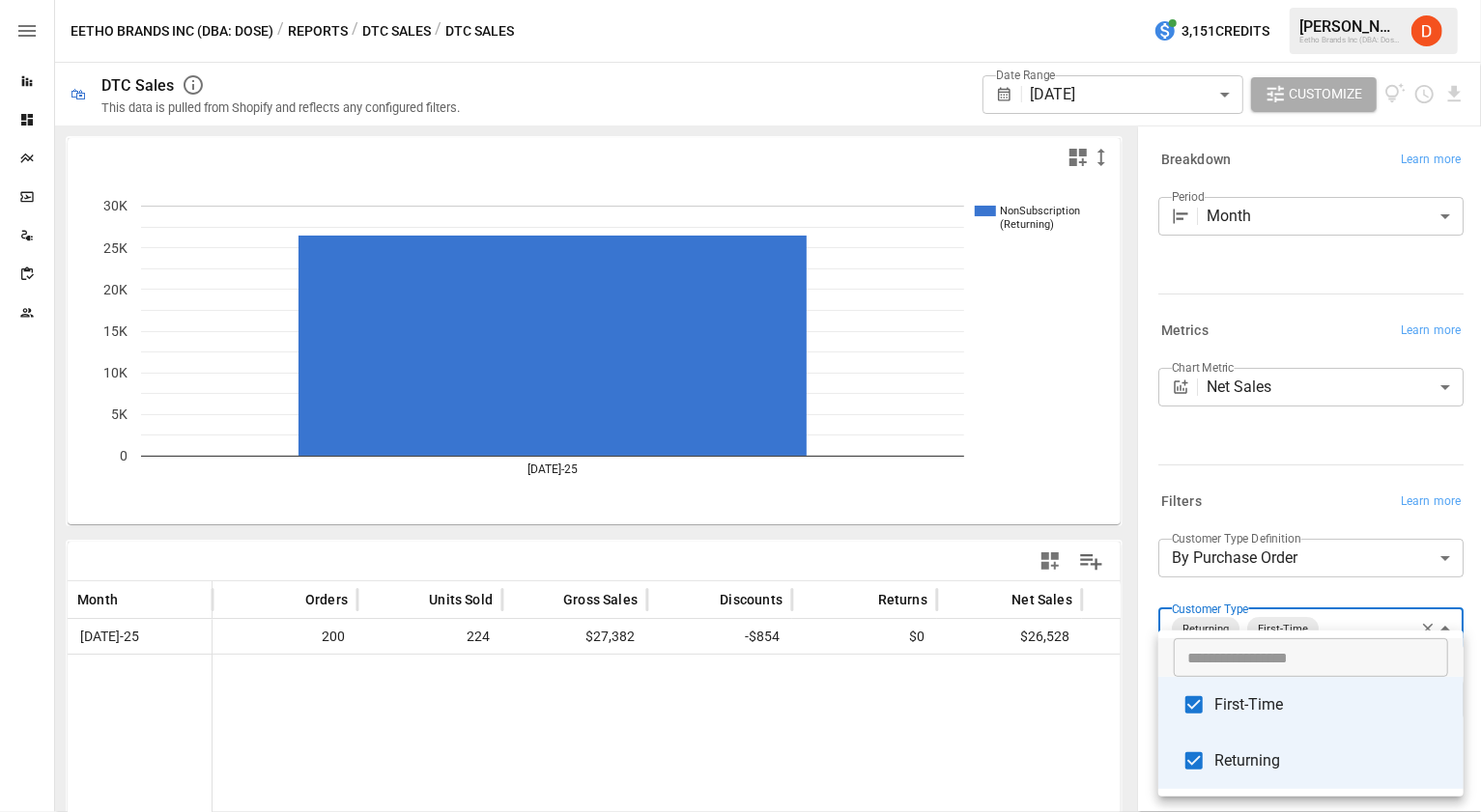 click on "Returning" at bounding box center (1331, 761) 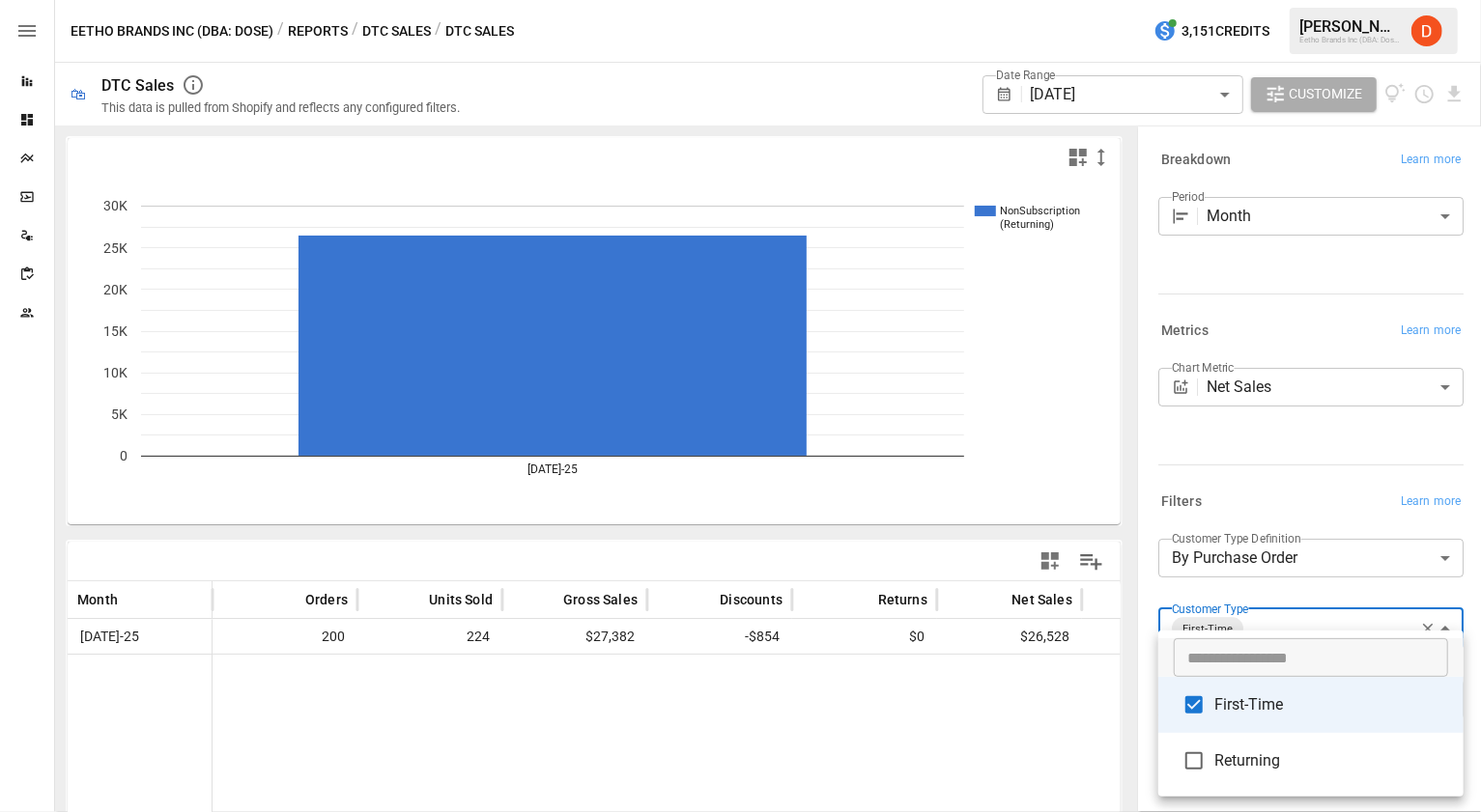 click at bounding box center (740, 406) 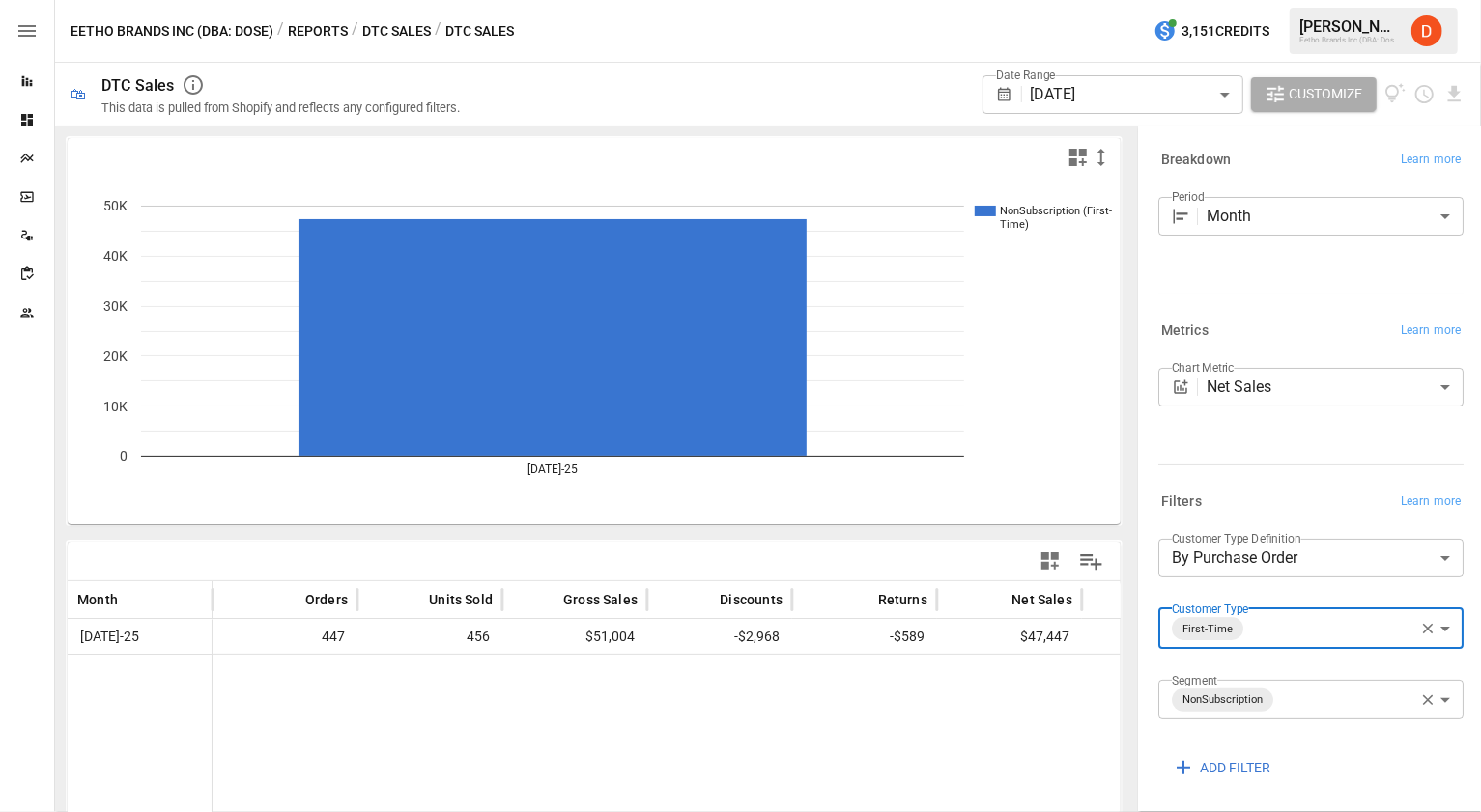 click on "**********" at bounding box center [740, 0] 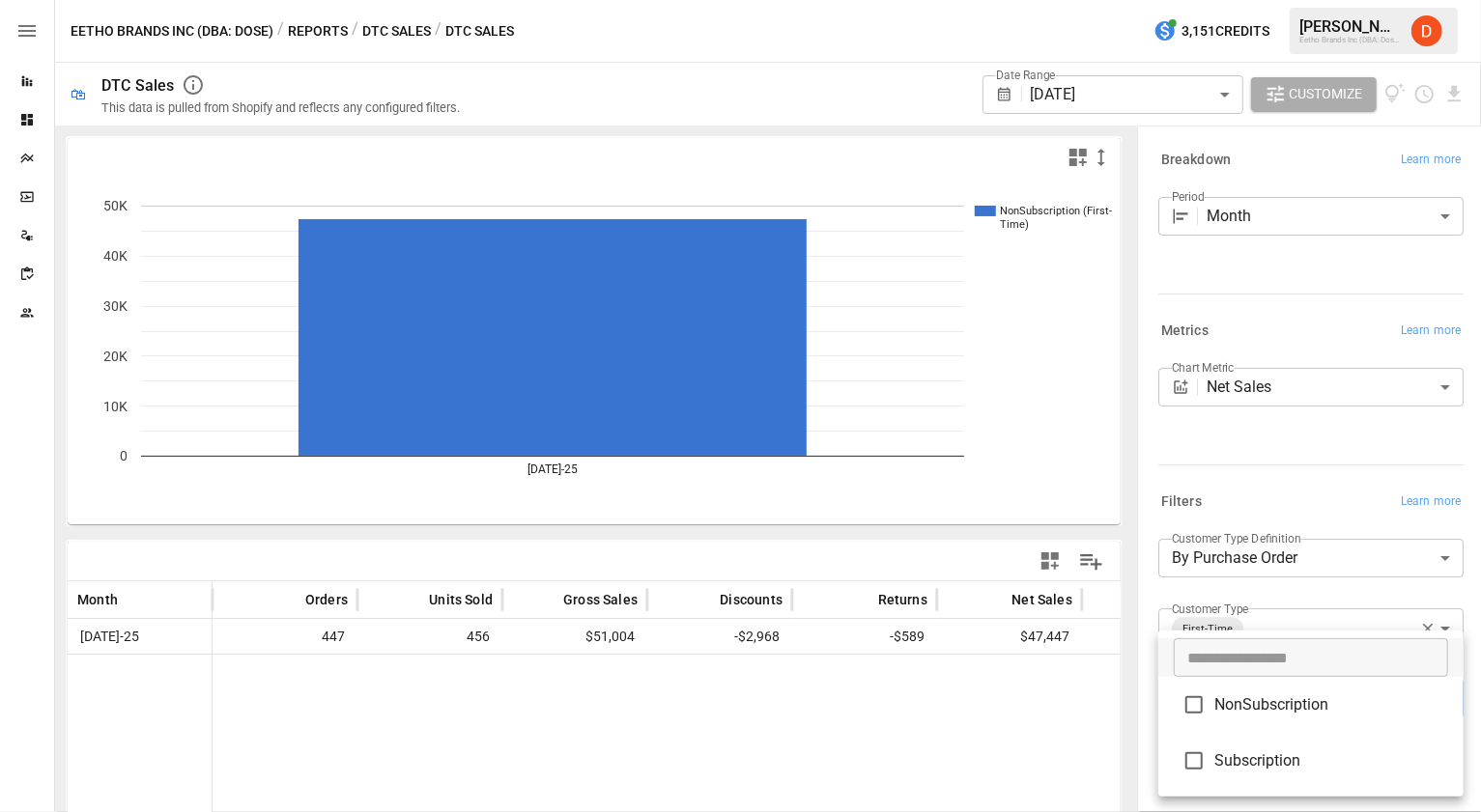 click on "NonSubscription" at bounding box center [1331, 705] 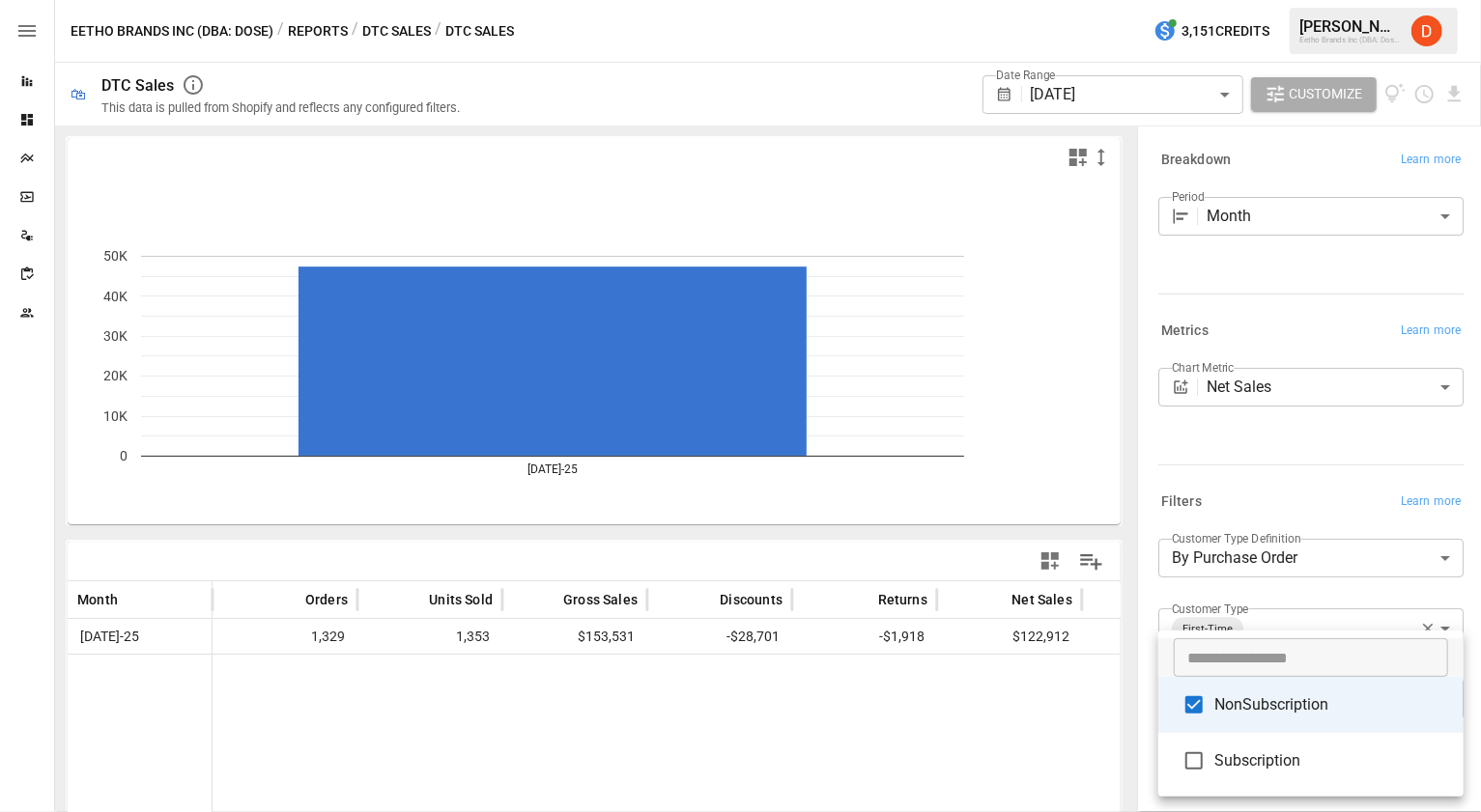 click on "NonSubscription" at bounding box center [1331, 705] 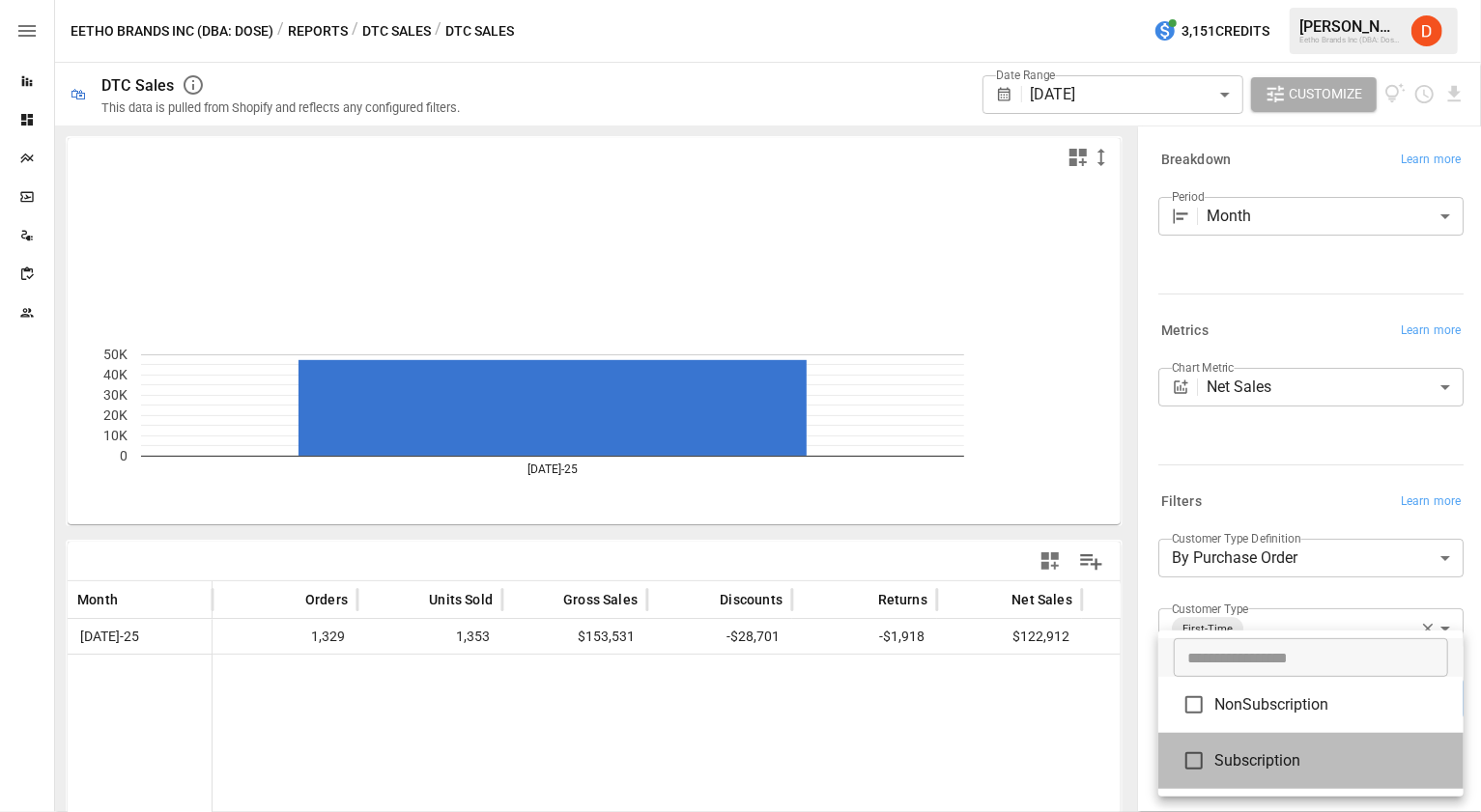 click on "Subscription" at bounding box center [1331, 761] 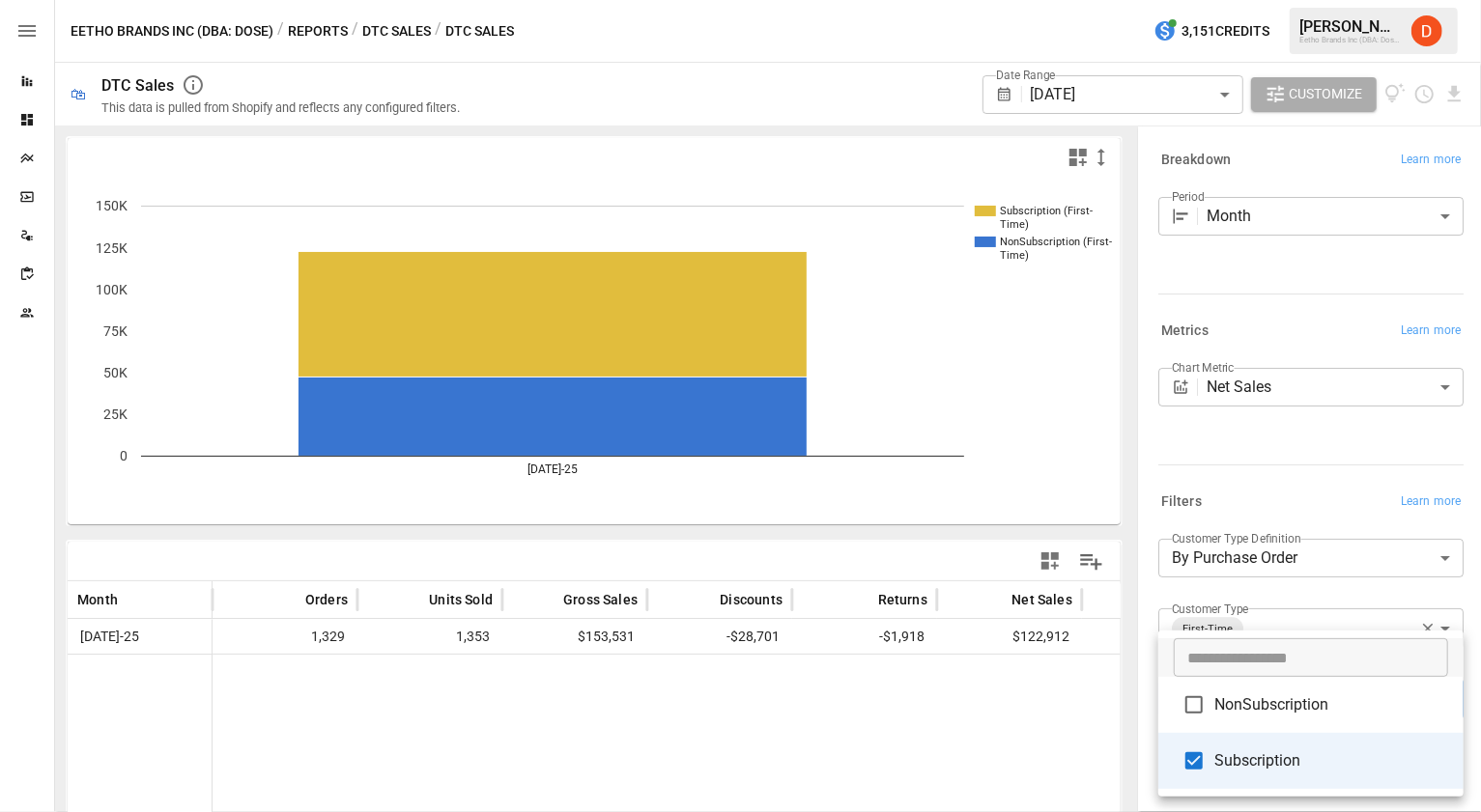 click at bounding box center [740, 406] 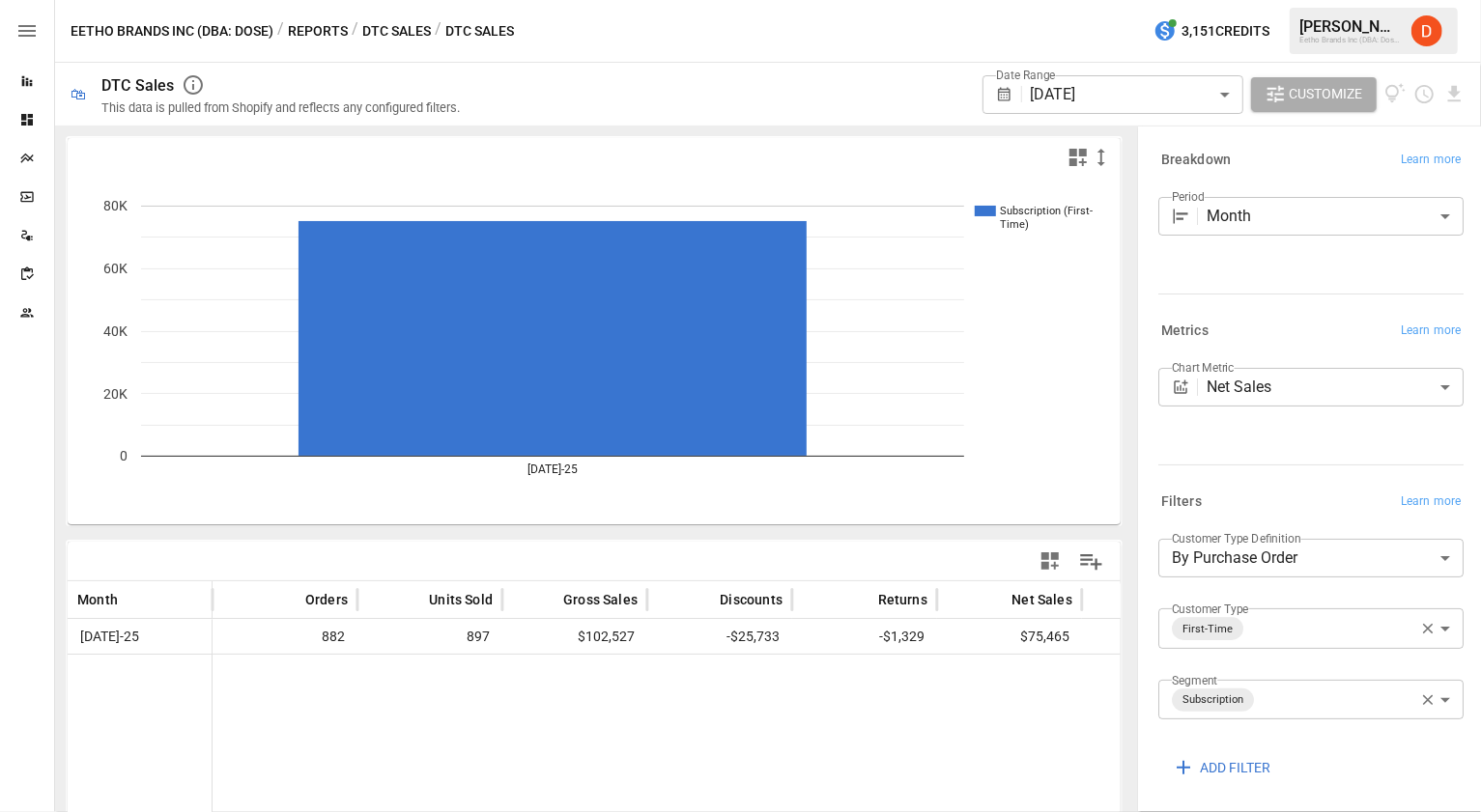 click 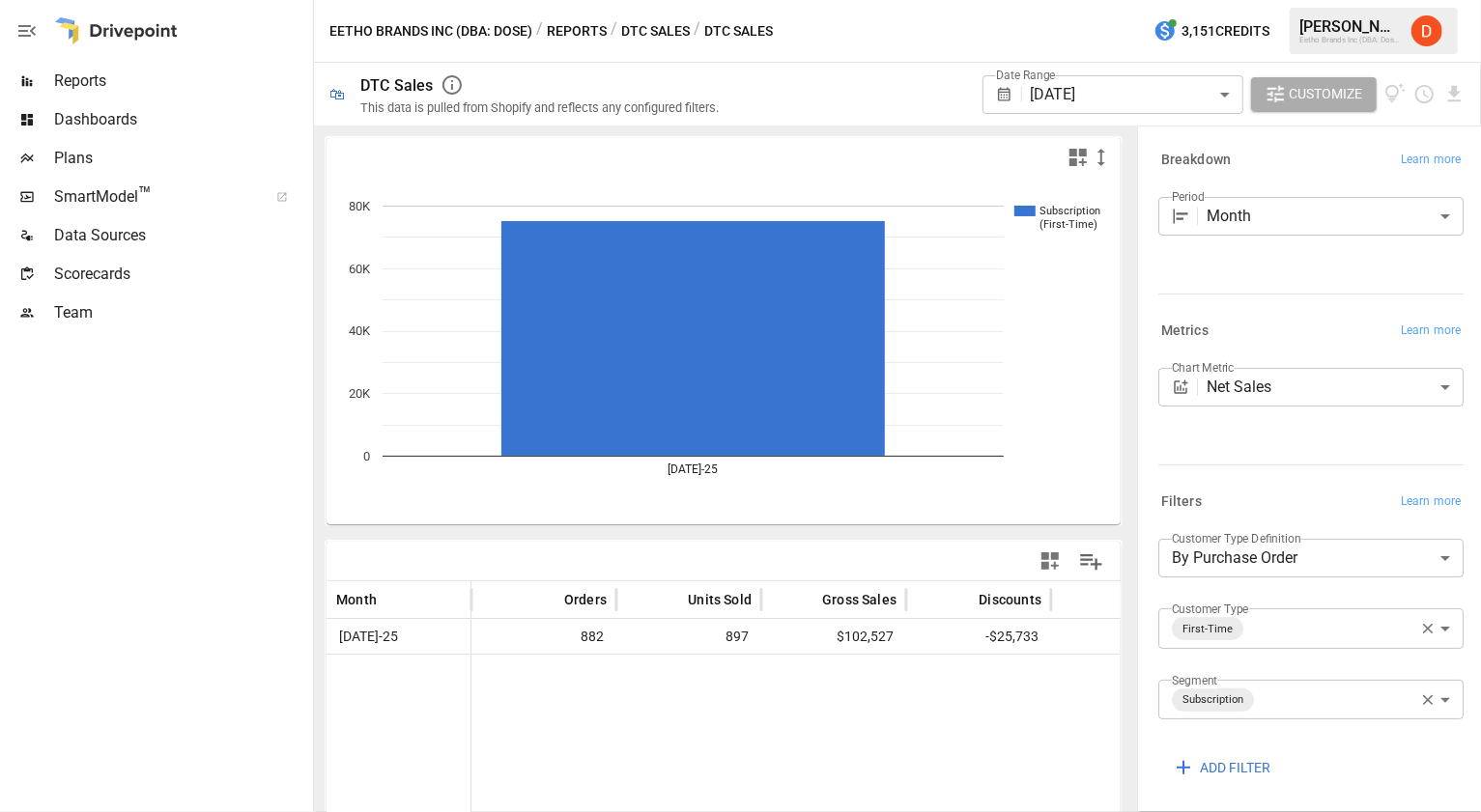 click on "Reports" at bounding box center [182, 81] 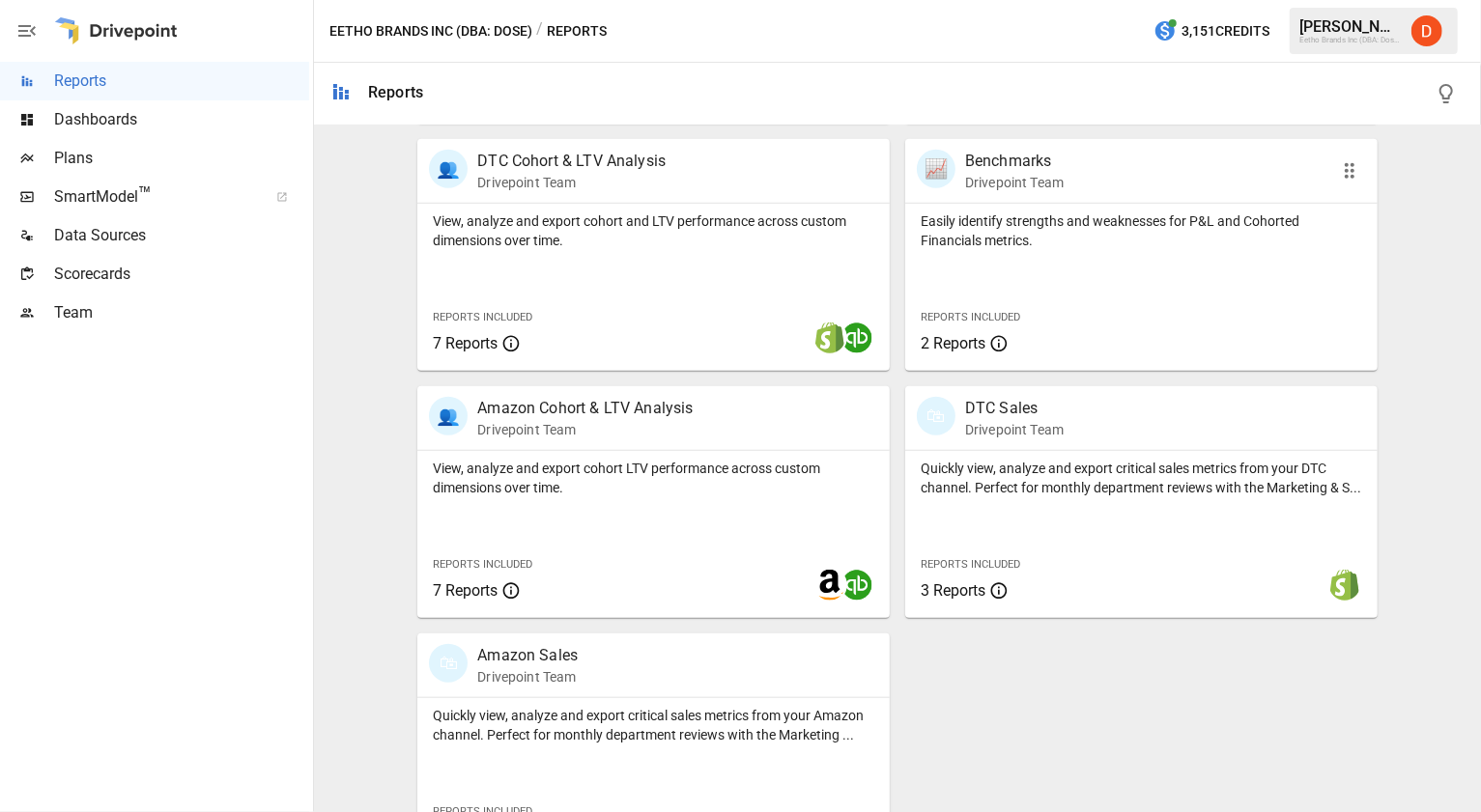 scroll, scrollTop: 886, scrollLeft: 0, axis: vertical 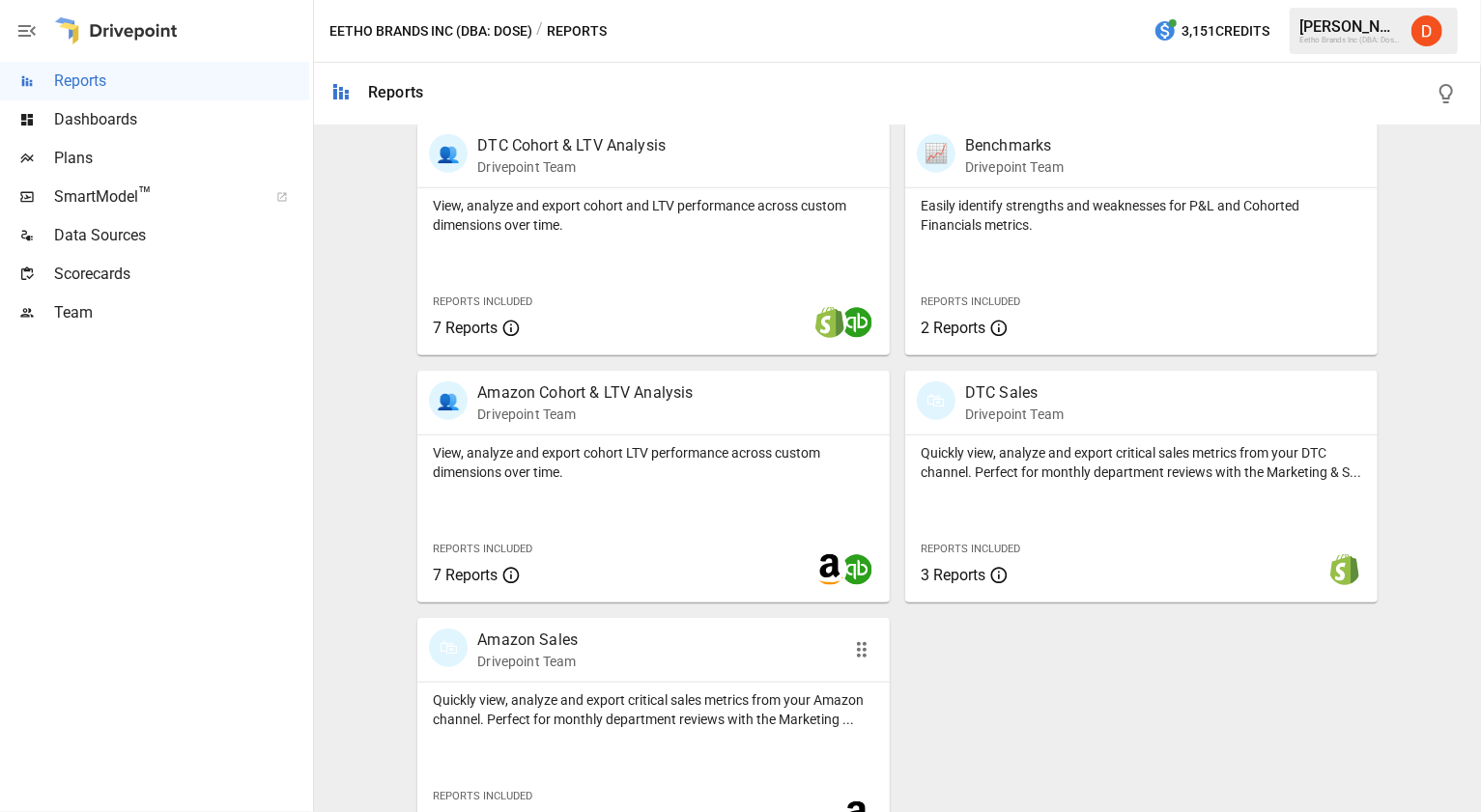 click on "Amazon Sales" at bounding box center [527, 640] 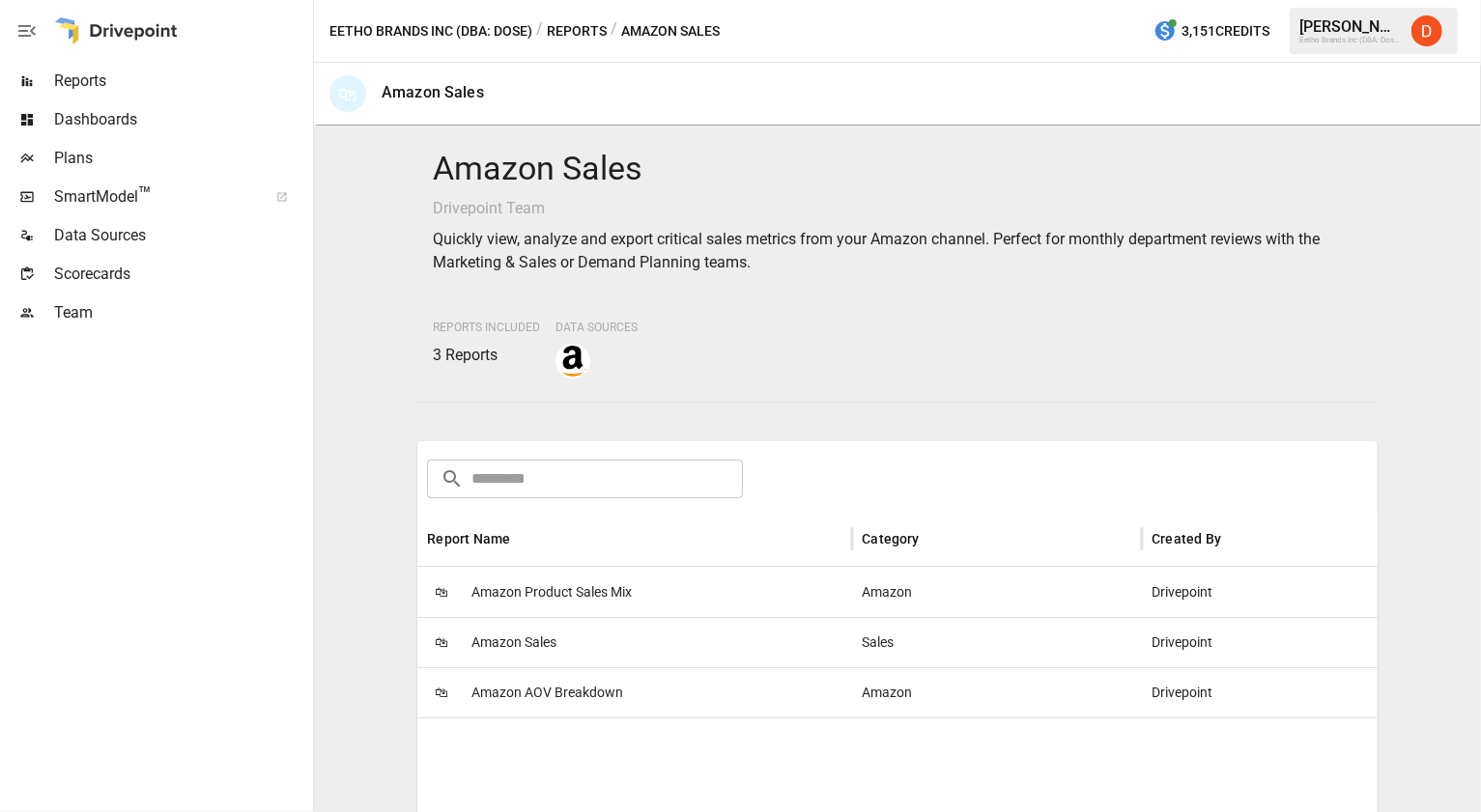 click on "Amazon Sales" at bounding box center [514, 642] 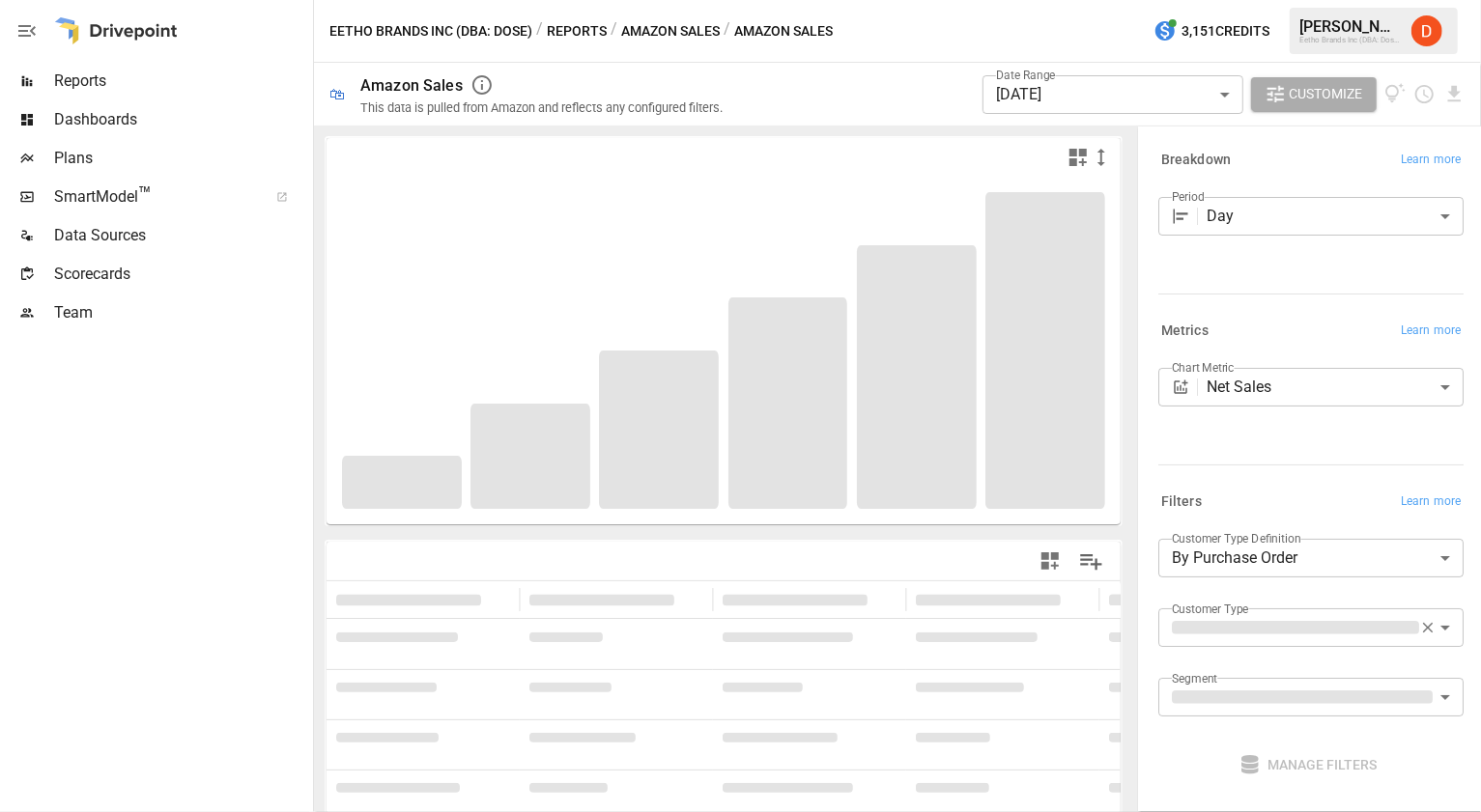 click on "**********" at bounding box center [740, 0] 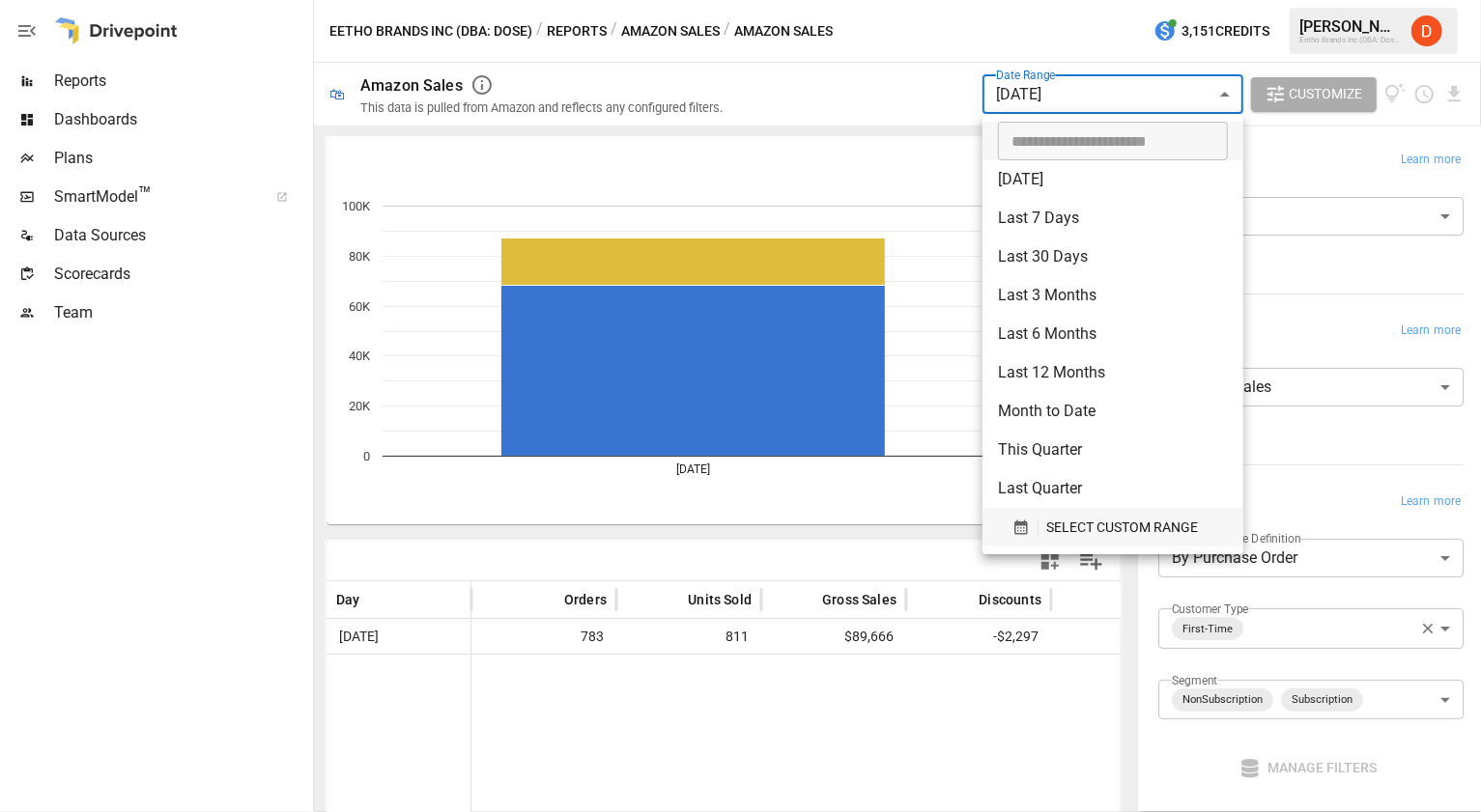 click 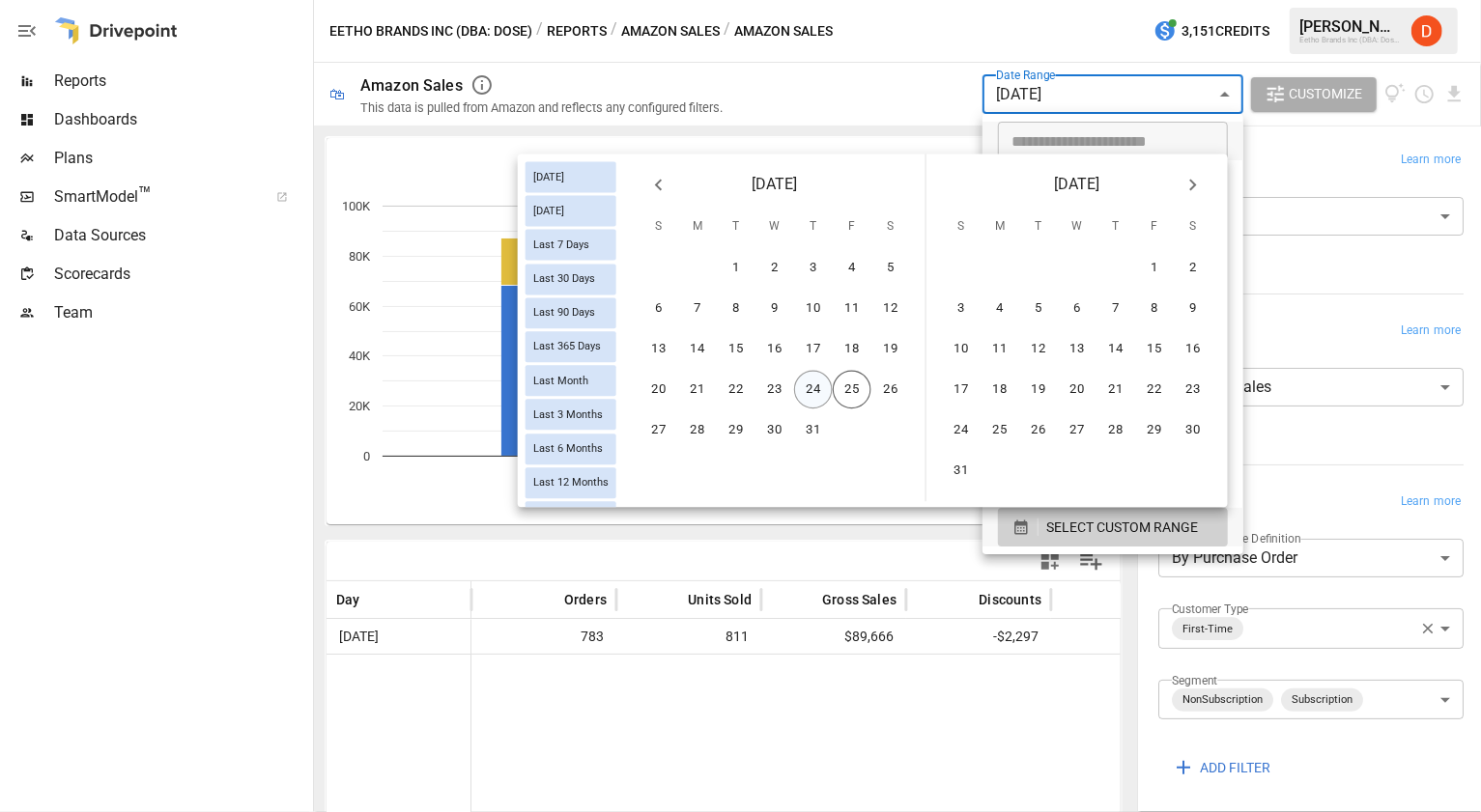 click on "24" at bounding box center [813, 390] 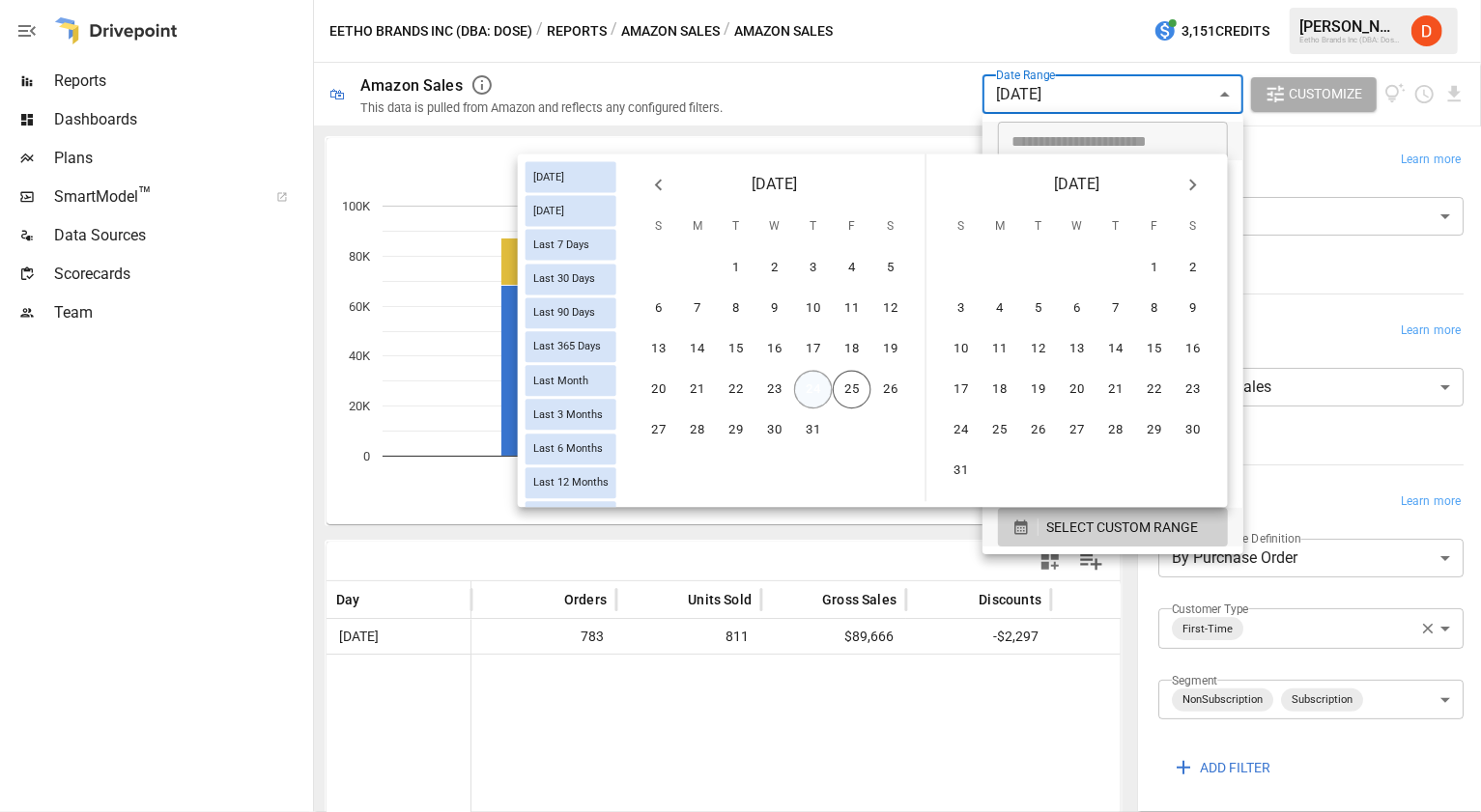 click on "24" at bounding box center (813, 390) 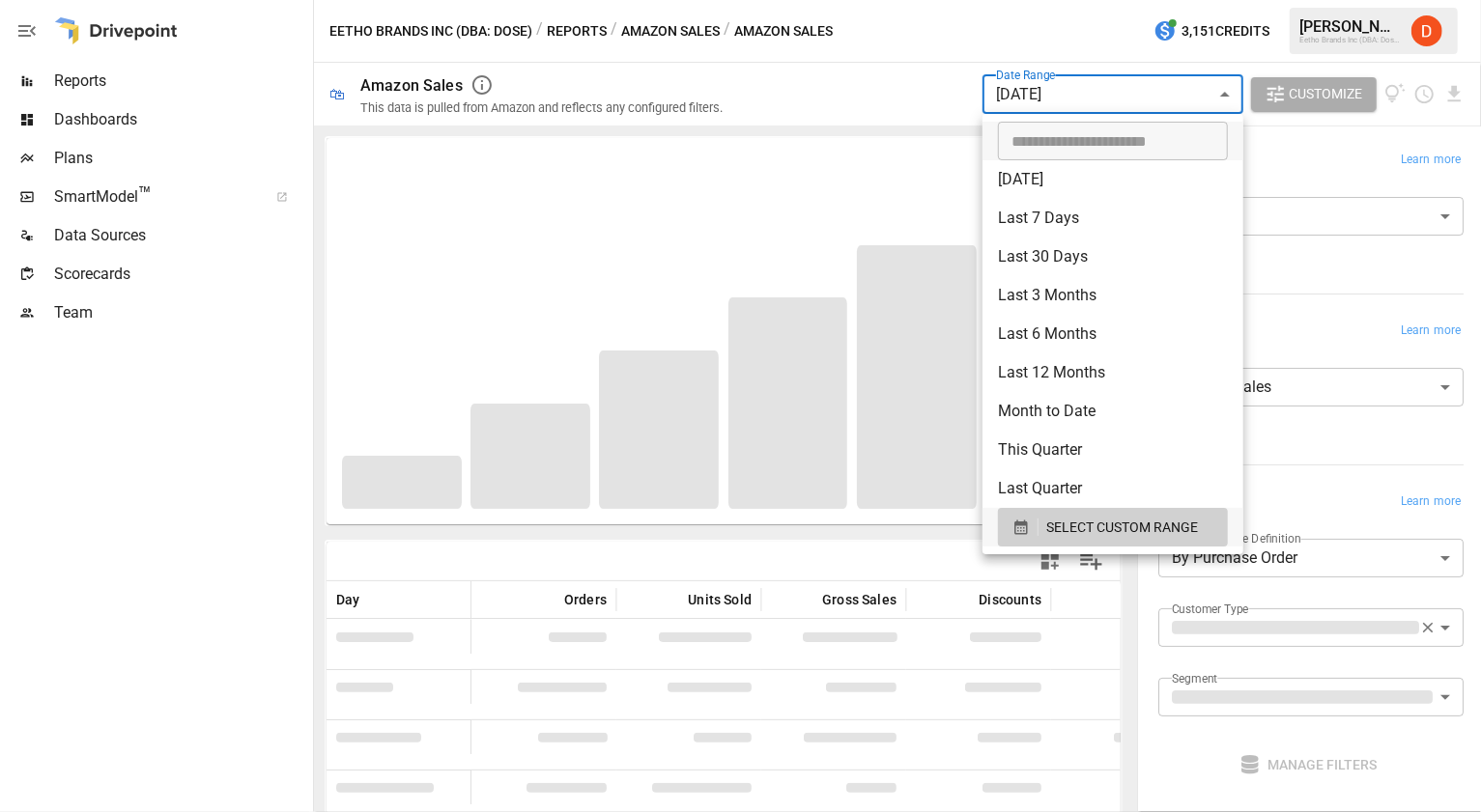 click at bounding box center [740, 406] 